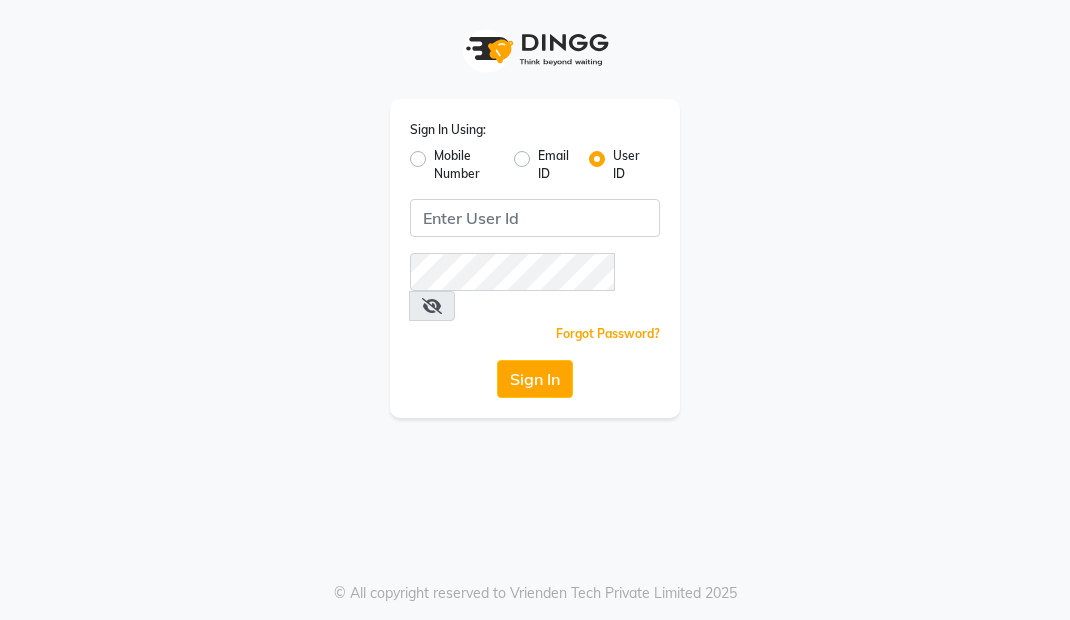 scroll, scrollTop: 0, scrollLeft: 0, axis: both 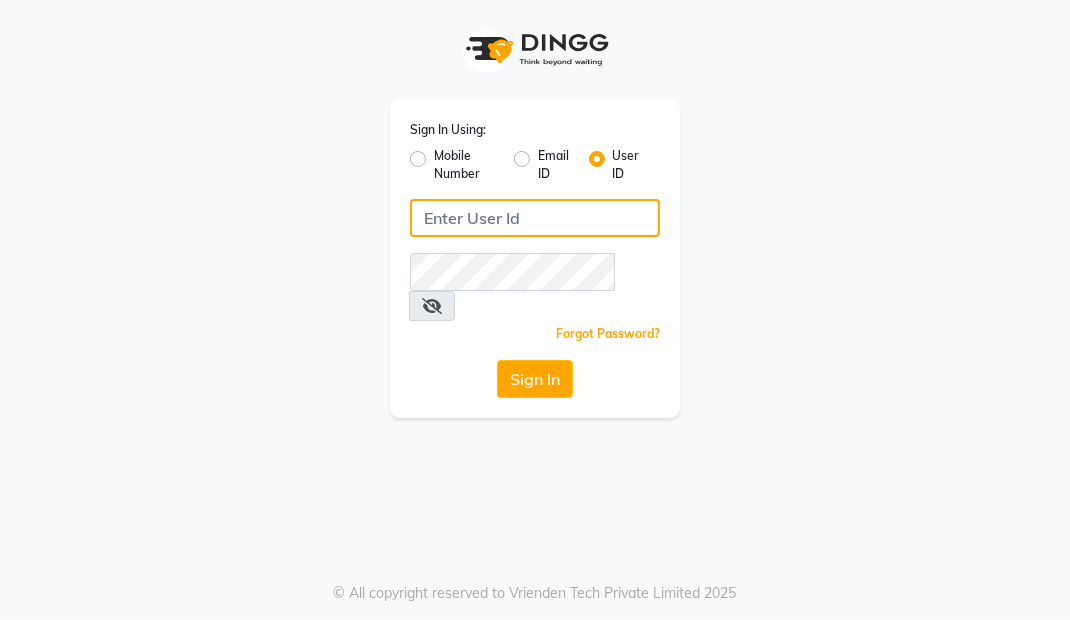click 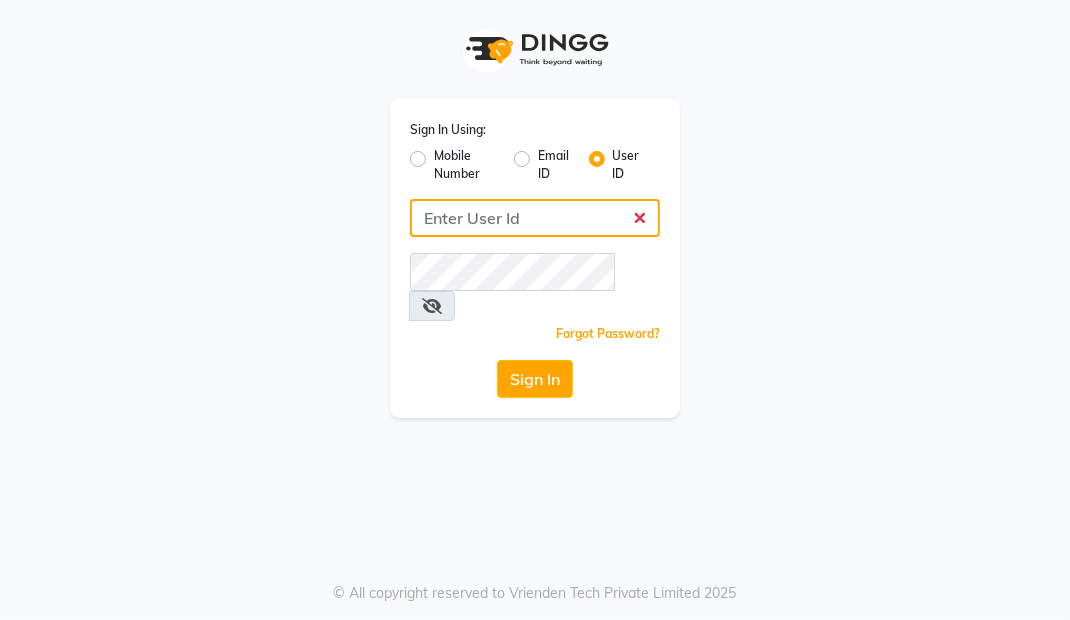 type on "Primeexotica" 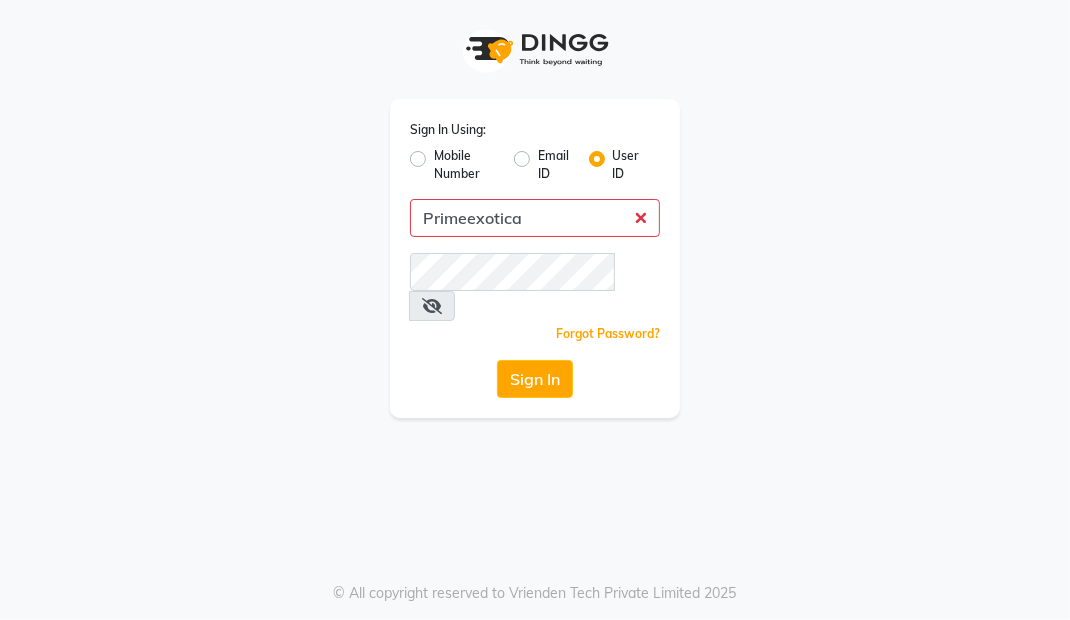 click on "Sign In" 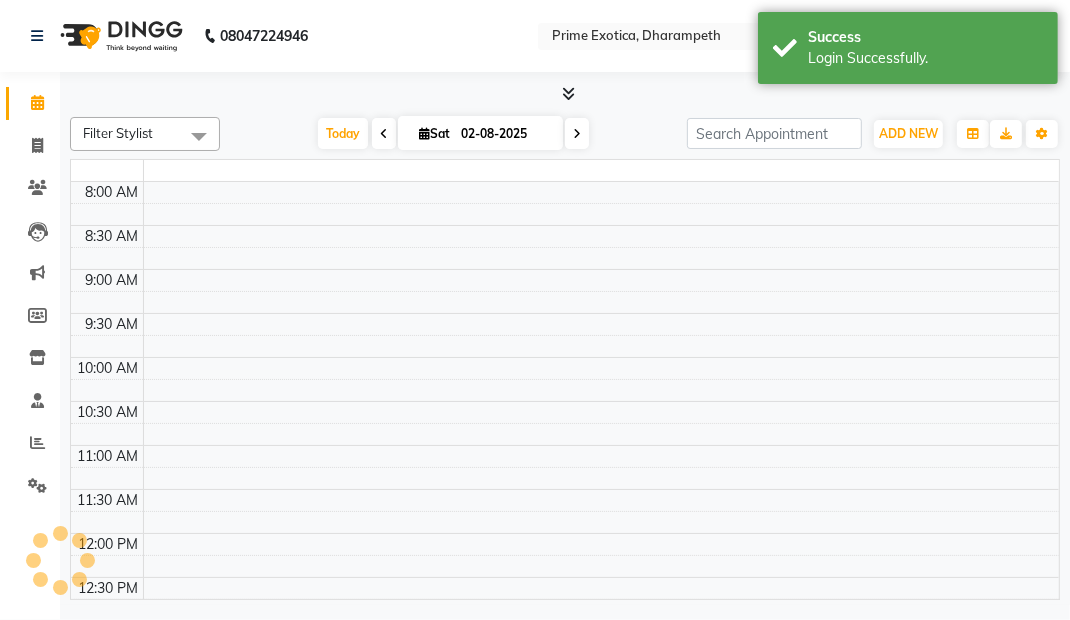 select on "en" 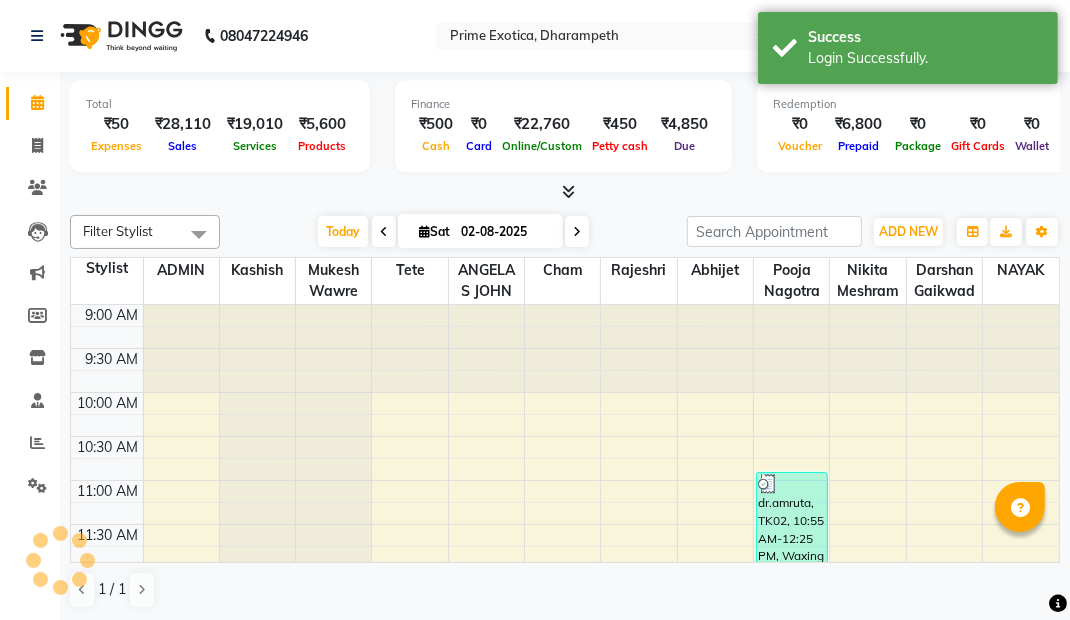 scroll, scrollTop: 0, scrollLeft: 0, axis: both 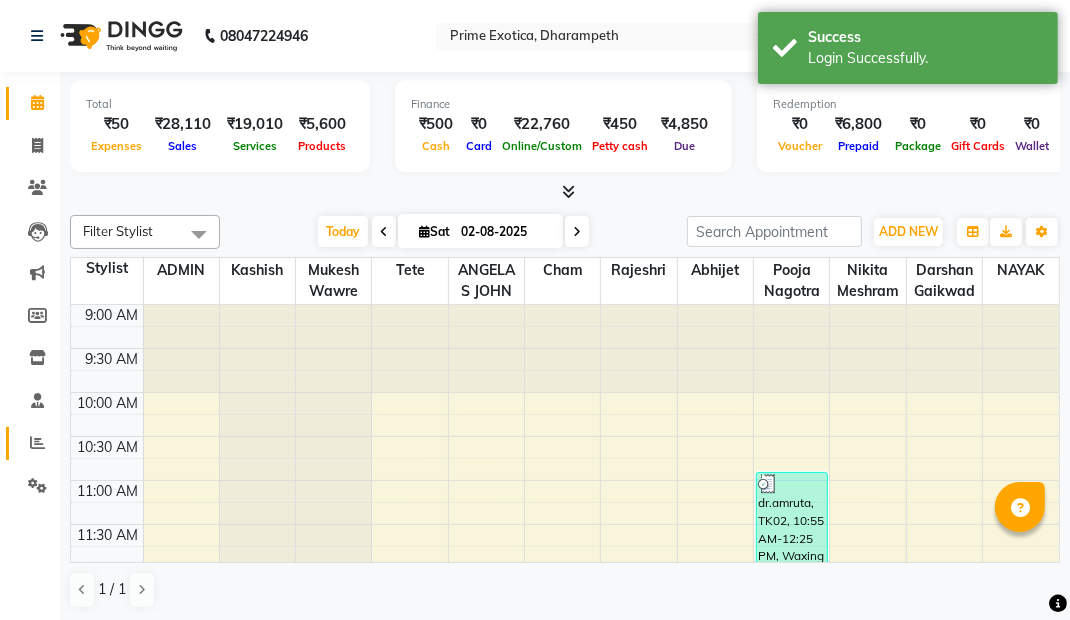 click on "Reports" 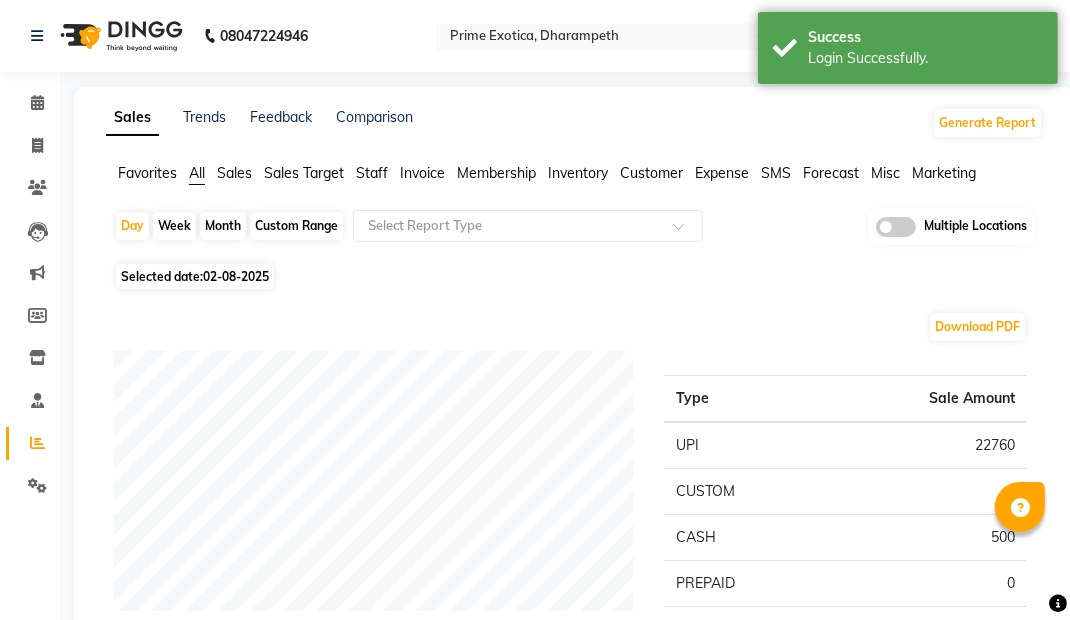 click 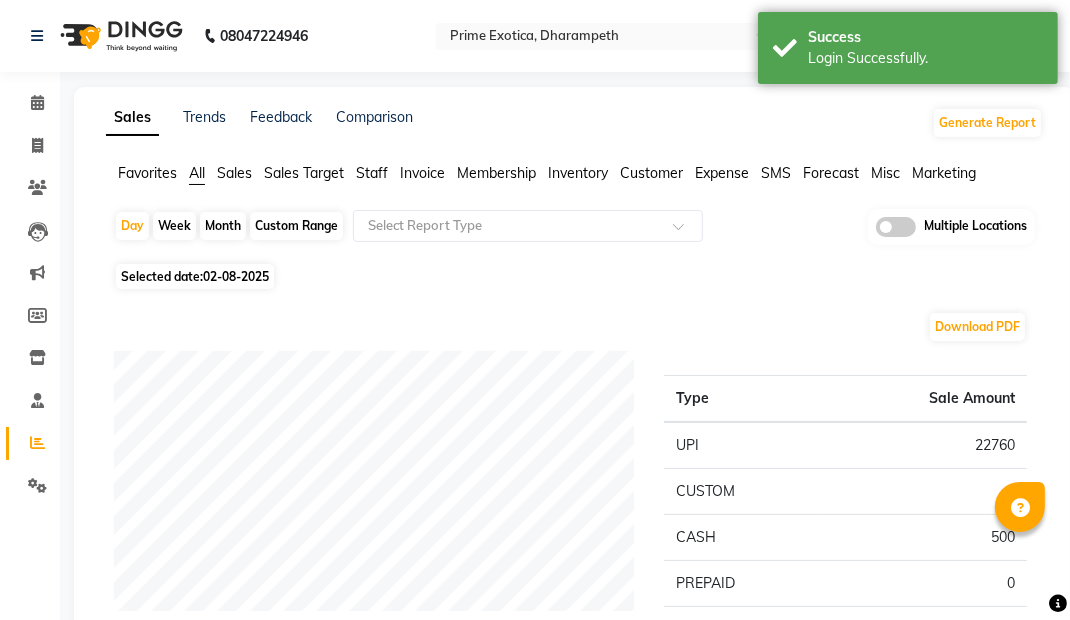 click 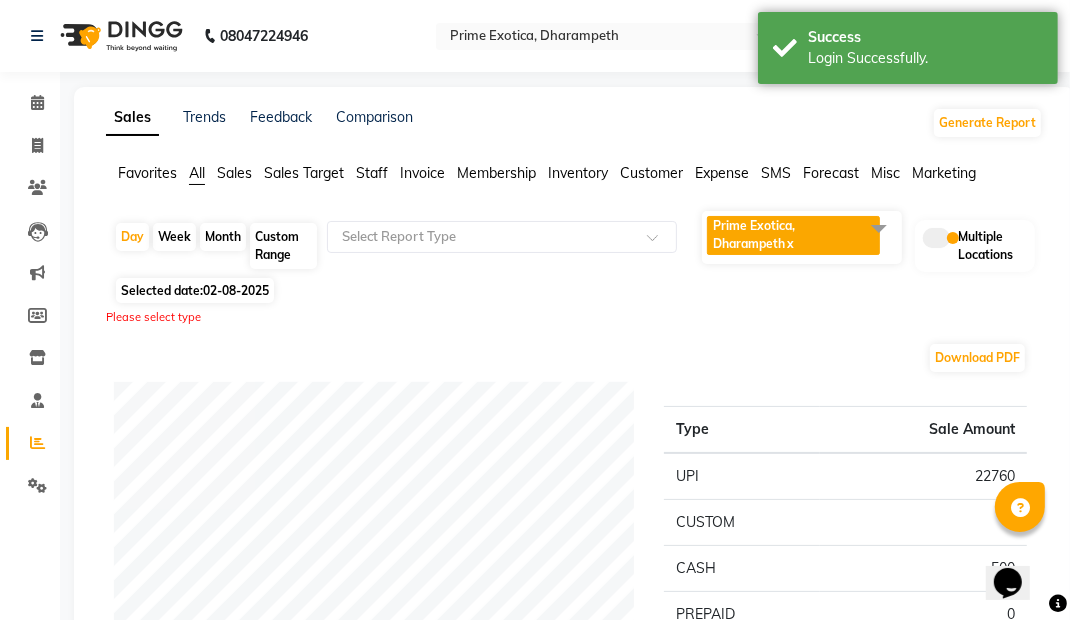 scroll, scrollTop: 0, scrollLeft: 0, axis: both 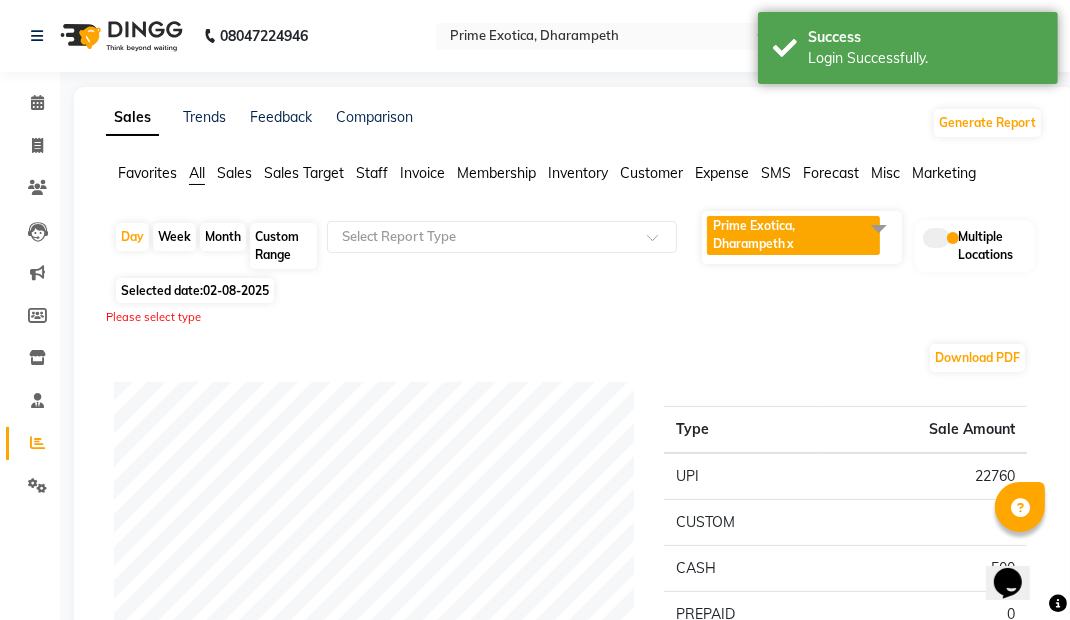click on "Prime Exotica,  Dharampeth  x" 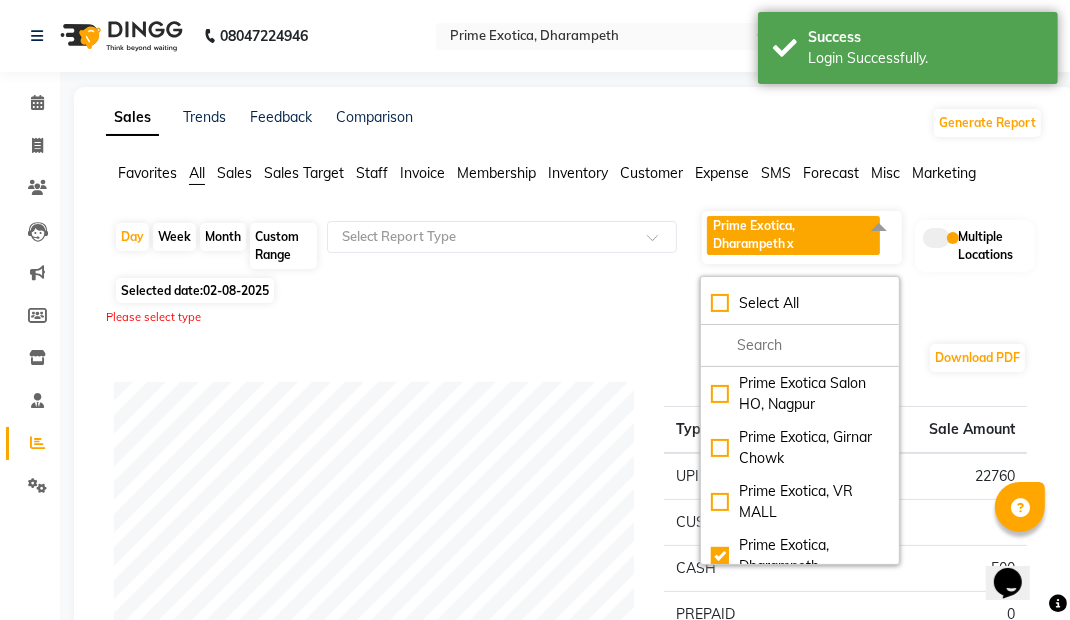 click on "Select All" 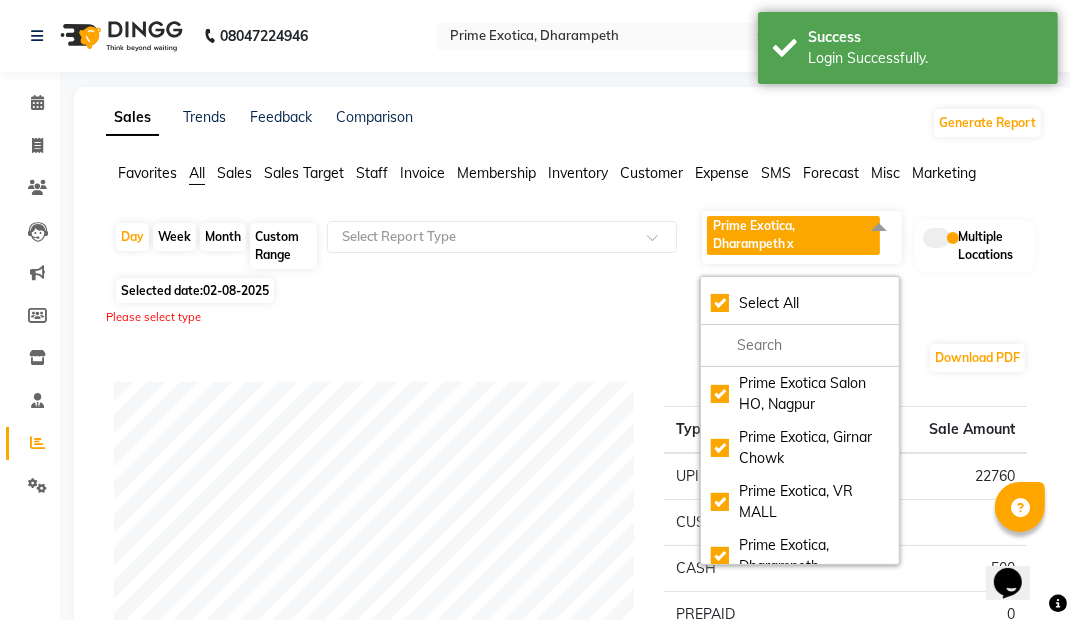 checkbox on "true" 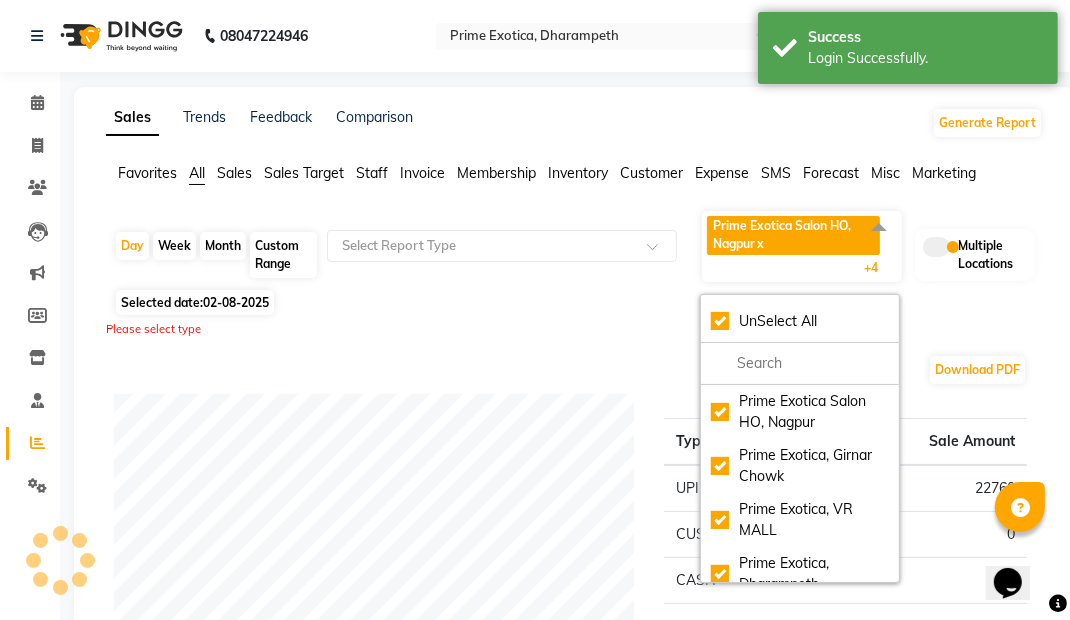 click on "Download PDF Payment mode Type Sale Amount UPI 22760 CUSTOM 0 CASH 500 PREPAID 0 Total 23260 Staff summary Type Sale Amount Pooja Nagotra 7770 Abhijet 5850 Mukesh Wawre 9360 Nayak  3350 Nikita Meshram 3980 Angela S John 2100 Total 32410 Sales summary Type Sale Amount Vouchers 0 Gift card 0 Packages 0 Tips 0 Prepaid 0 Services 25810 Products 5600 Memberships 1000 Fee 0 Total 32410 Expense by type Type Sale Amount Incentive 50 Total 50 Service by category Type Sale Amount Hair (Girl) 16110 Clean Up 3500 Waxing 2150 Facial 2000 Hair (Boy) 1250 Nail 680 Threading 120 Total 25810 Service sales Type Sale Amount Hair (Girl) - Global Color 5000 Hair (Girl) - Global Highlights 5000 Hair (Girl) - Touchup (Amonia Free) 4760 Clean Up - ALGY MASK SKEYNDOR 3500 LUX- ESSENTIAL  2000 Waxing - Full Legs (Warm Wax) 1000 Hair (Girl) - Deep Conditioning 850 Waxing - Full Arms (Warm Wax) 800 Nail - Gel Polish 680 Hair (Boy) - Beard Color 600 Others 1620 Total 25810" 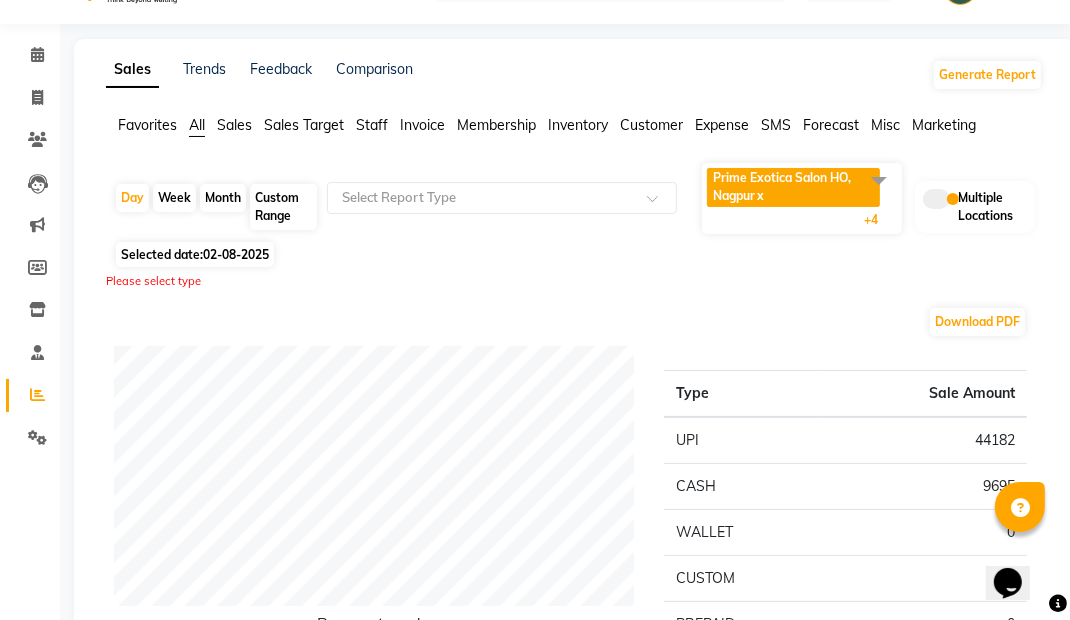 scroll, scrollTop: 0, scrollLeft: 0, axis: both 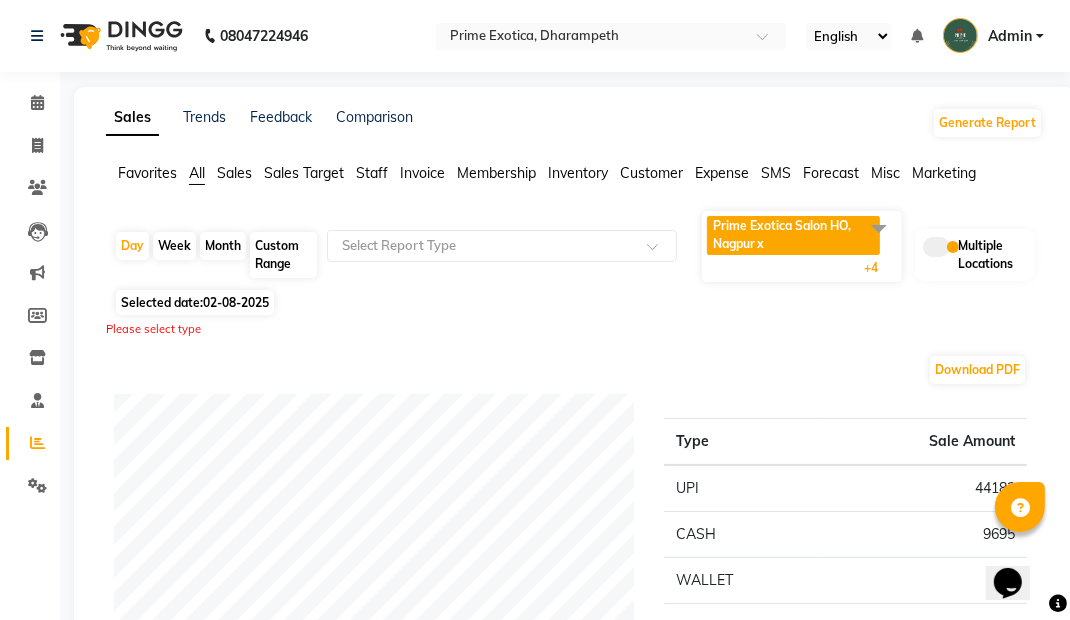 click on "Month" 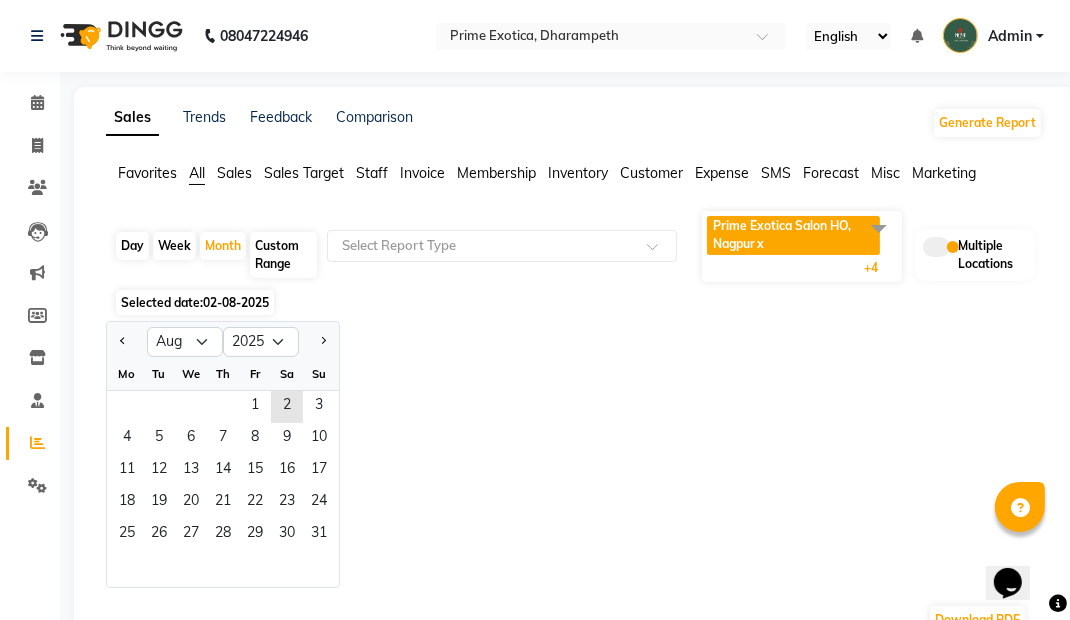 click on "1" 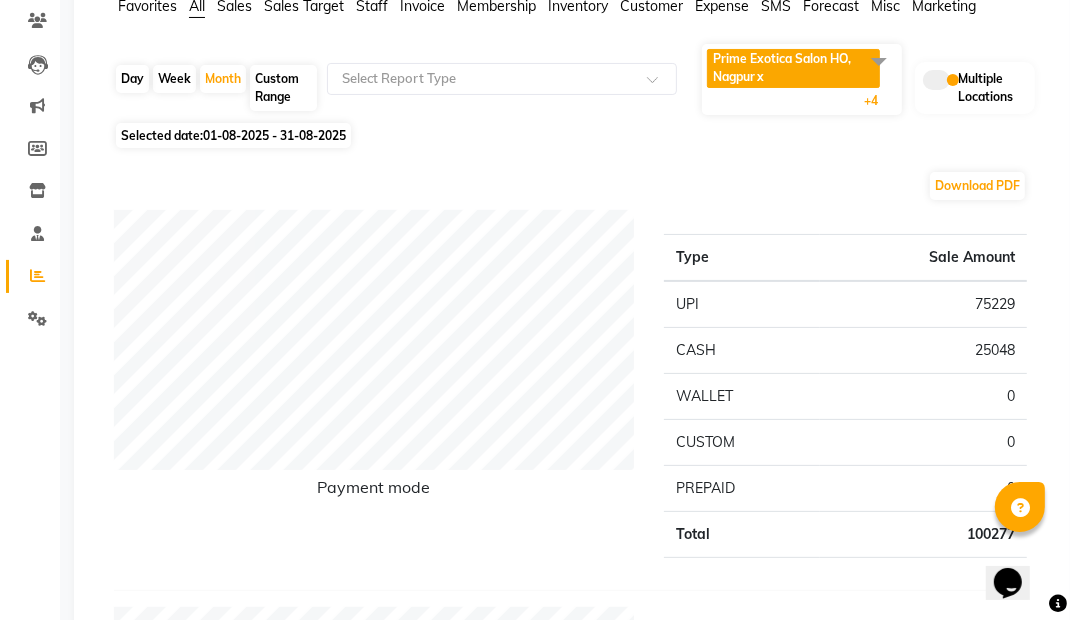 scroll, scrollTop: 0, scrollLeft: 0, axis: both 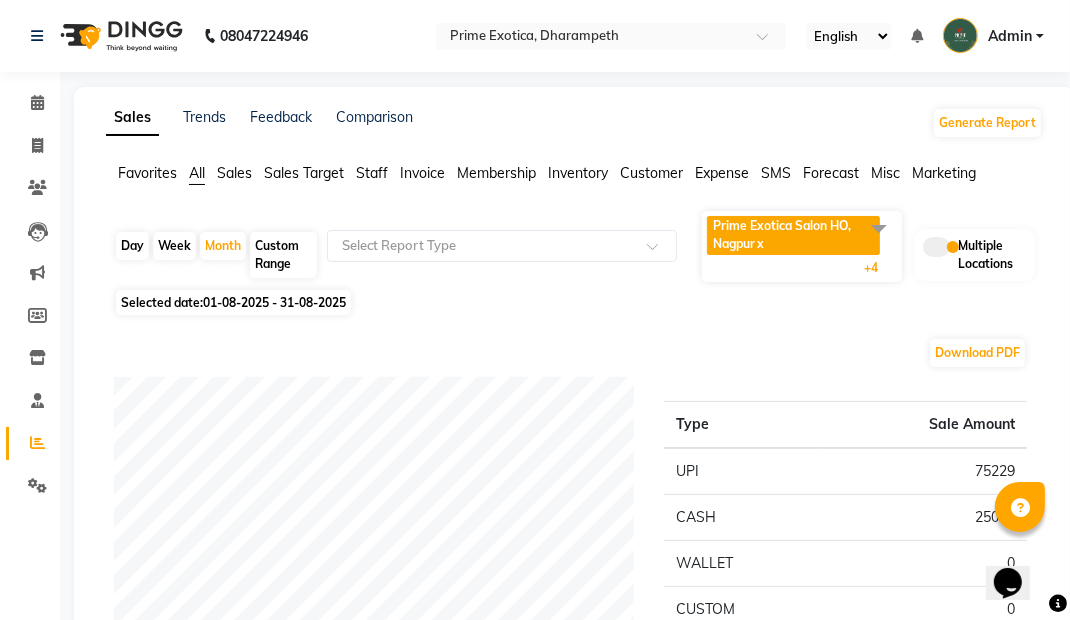 click on "Admin" at bounding box center (993, 36) 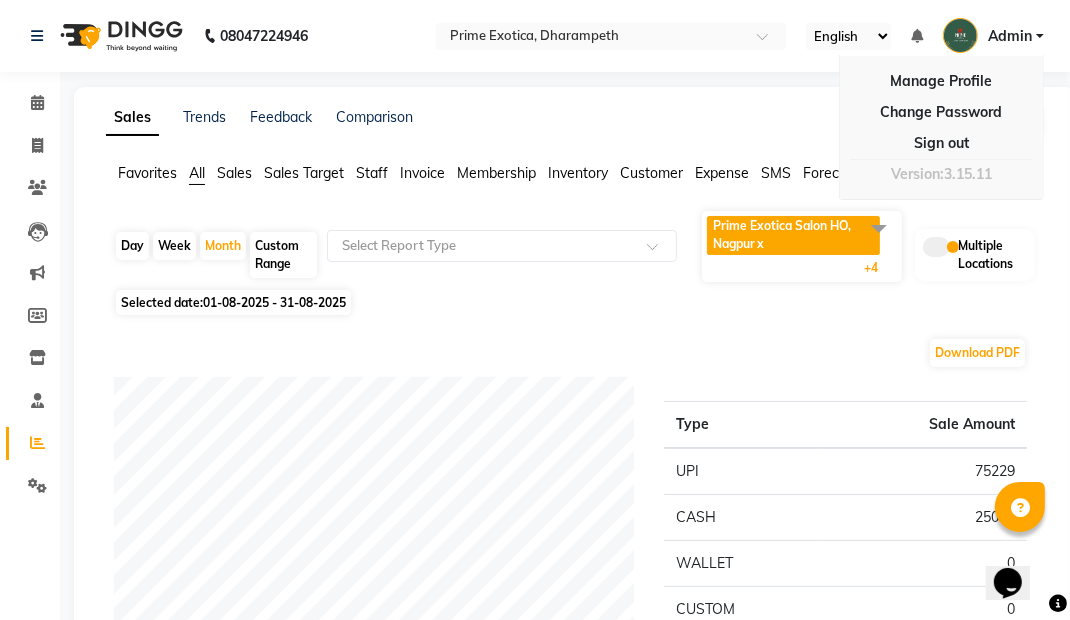 click on "Sign out" at bounding box center (941, 143) 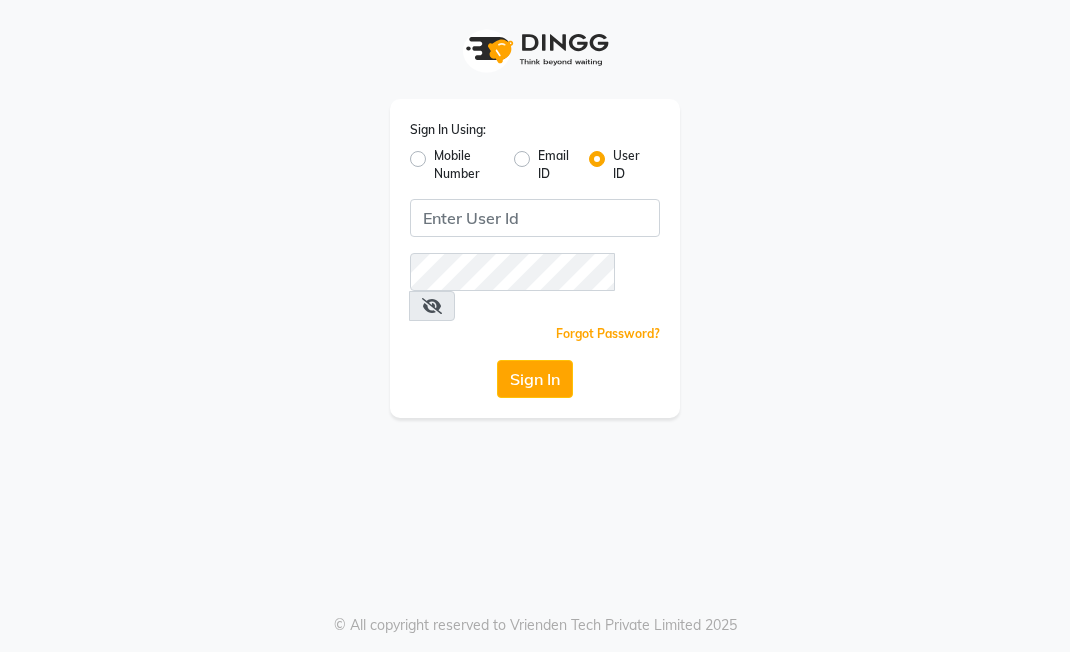 scroll, scrollTop: 0, scrollLeft: 0, axis: both 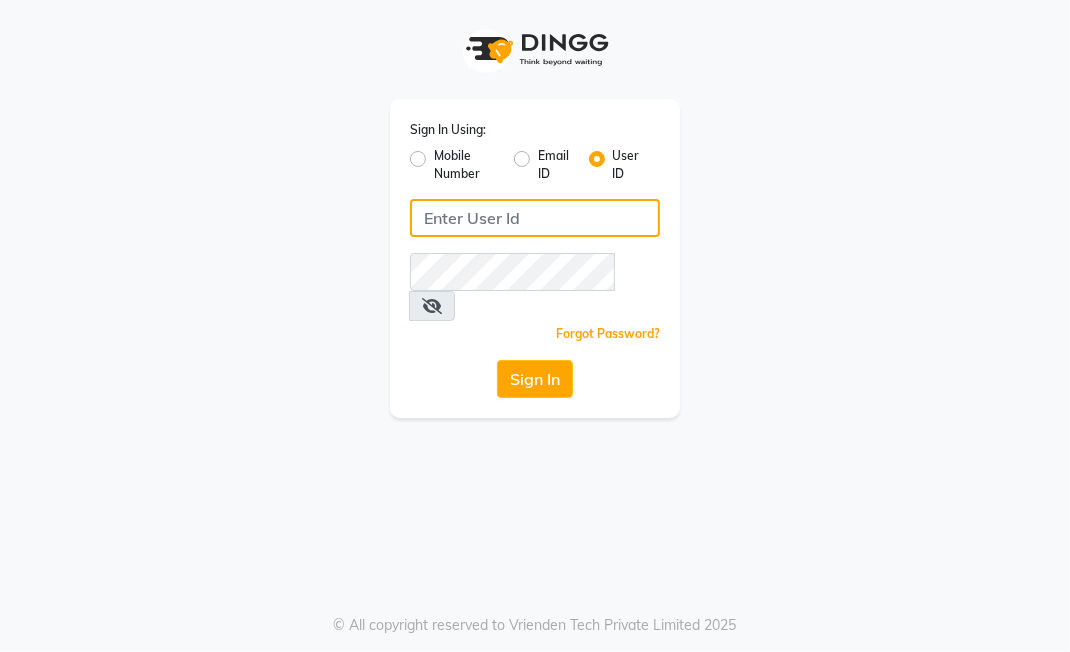 click 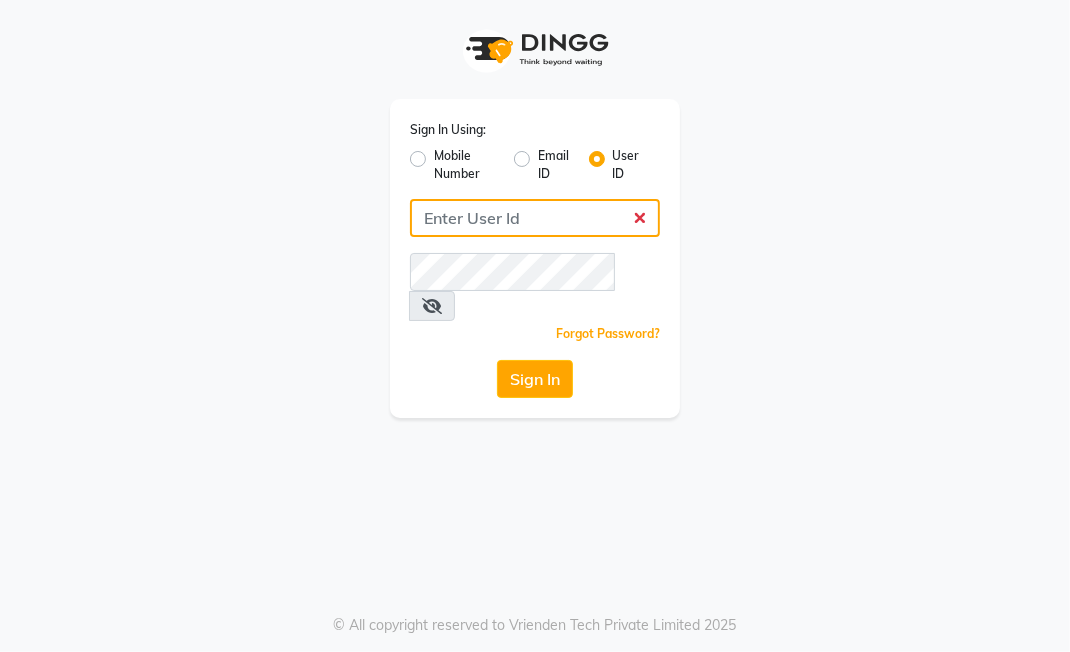 type on "Primeexotica" 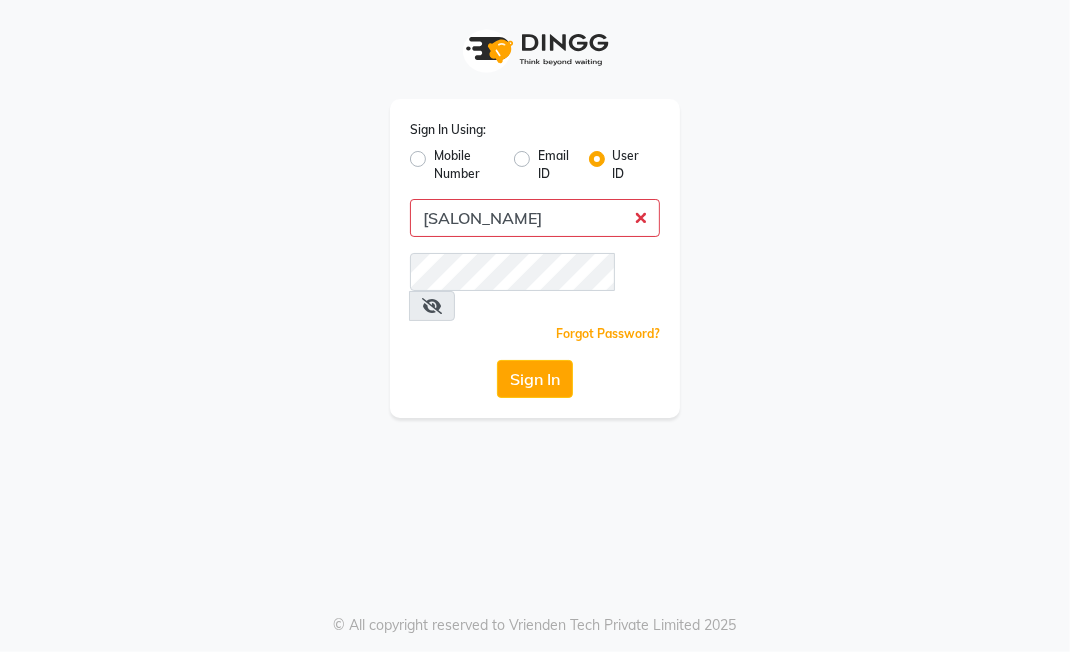 click on "Sign In" 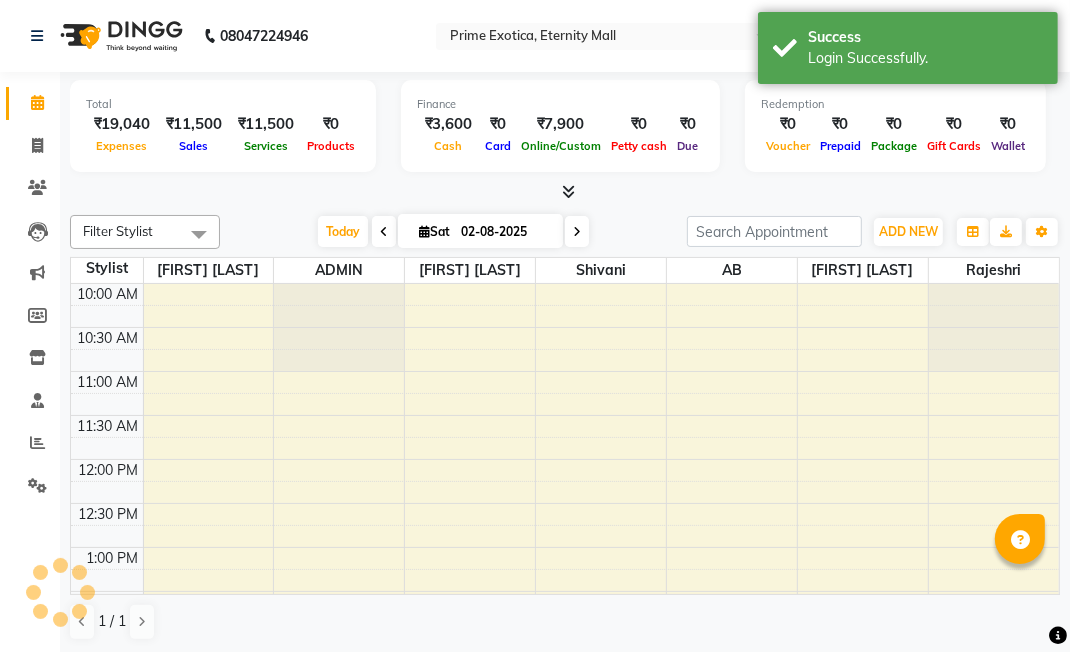 select on "en" 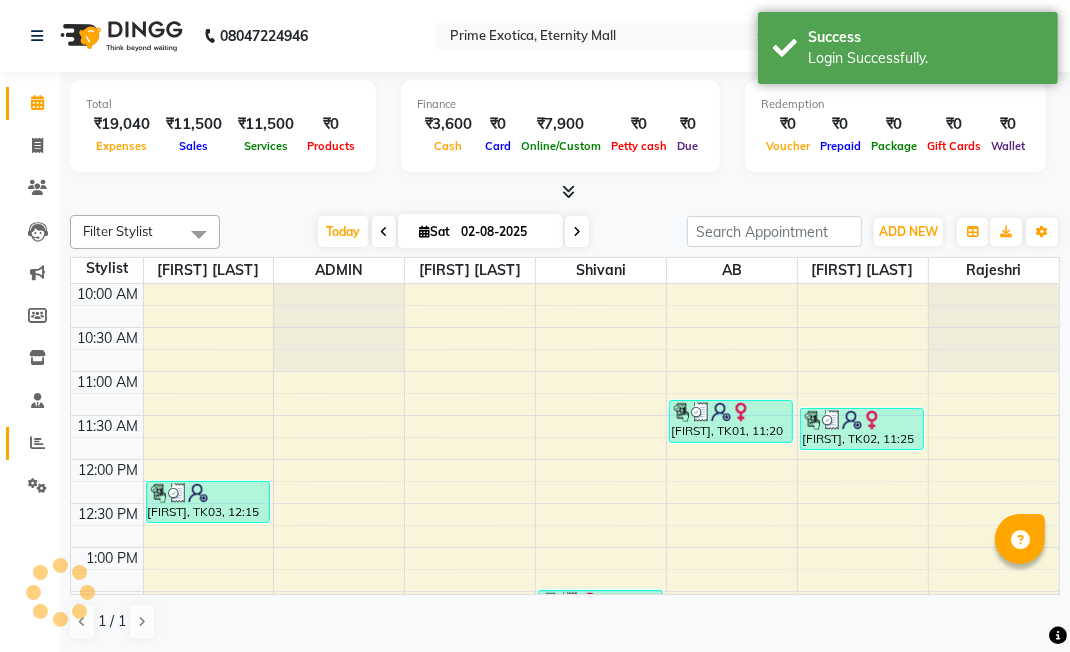 click 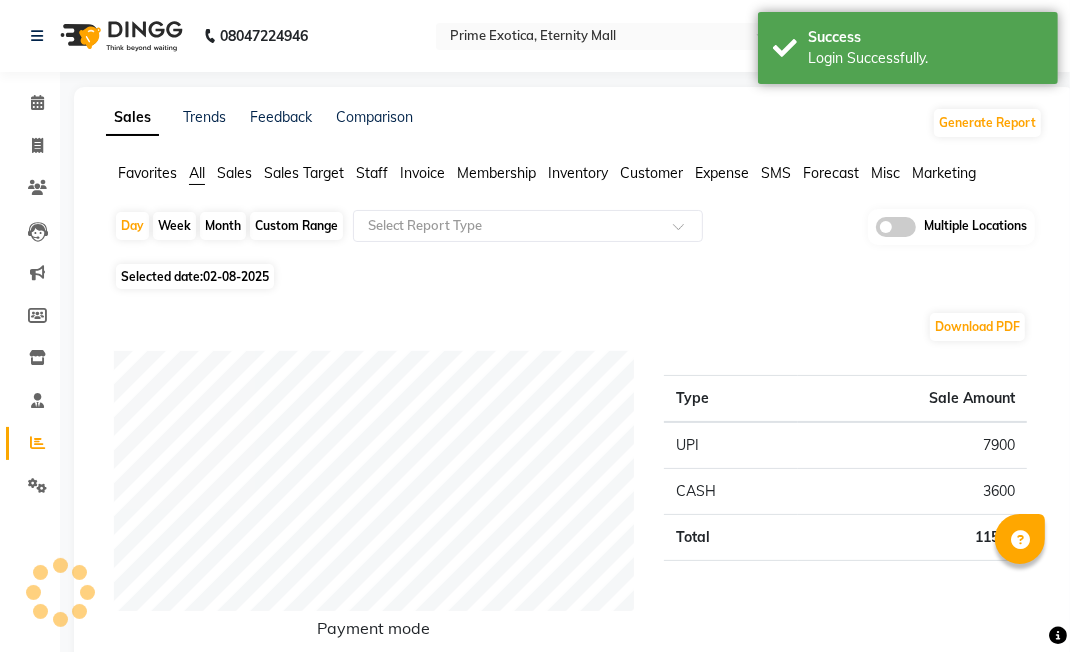click 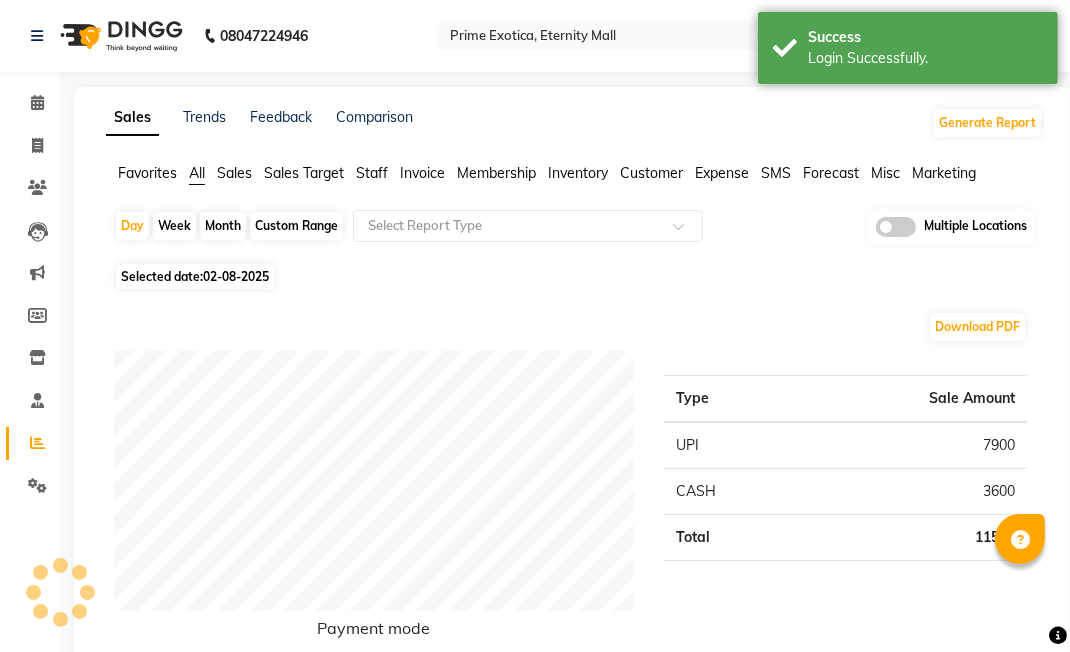 click 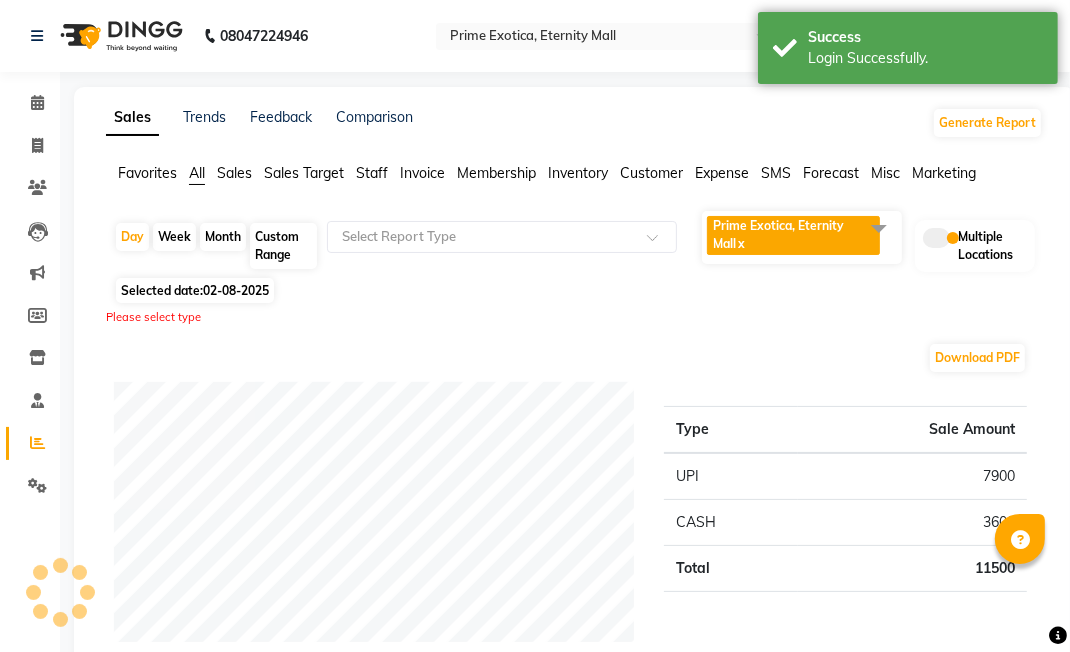 click 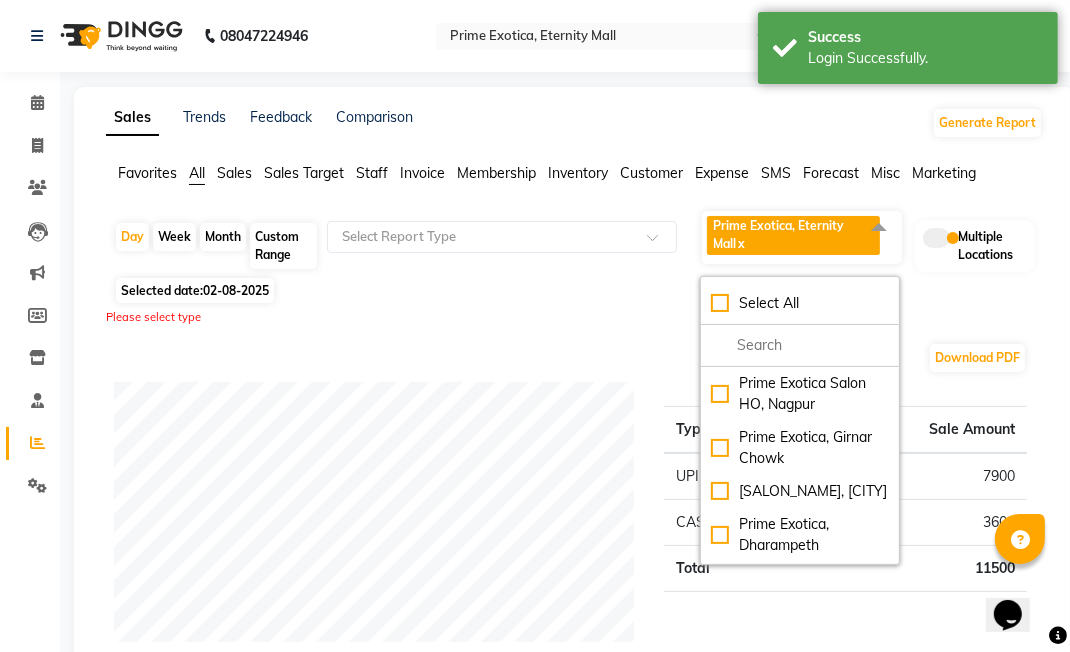 click on "Select All" 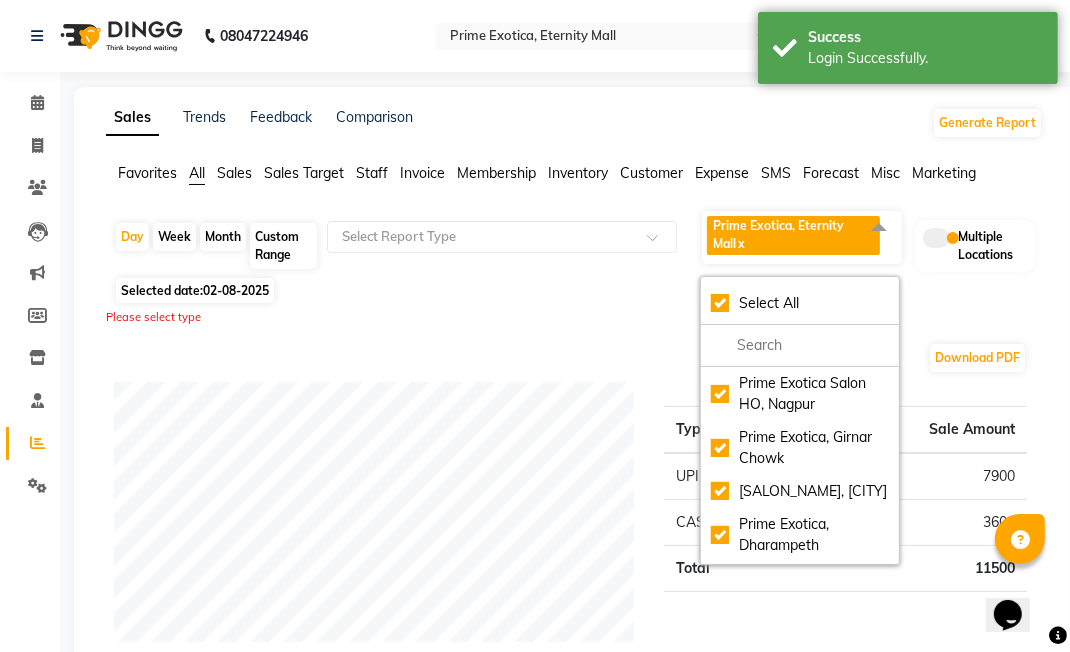 checkbox on "true" 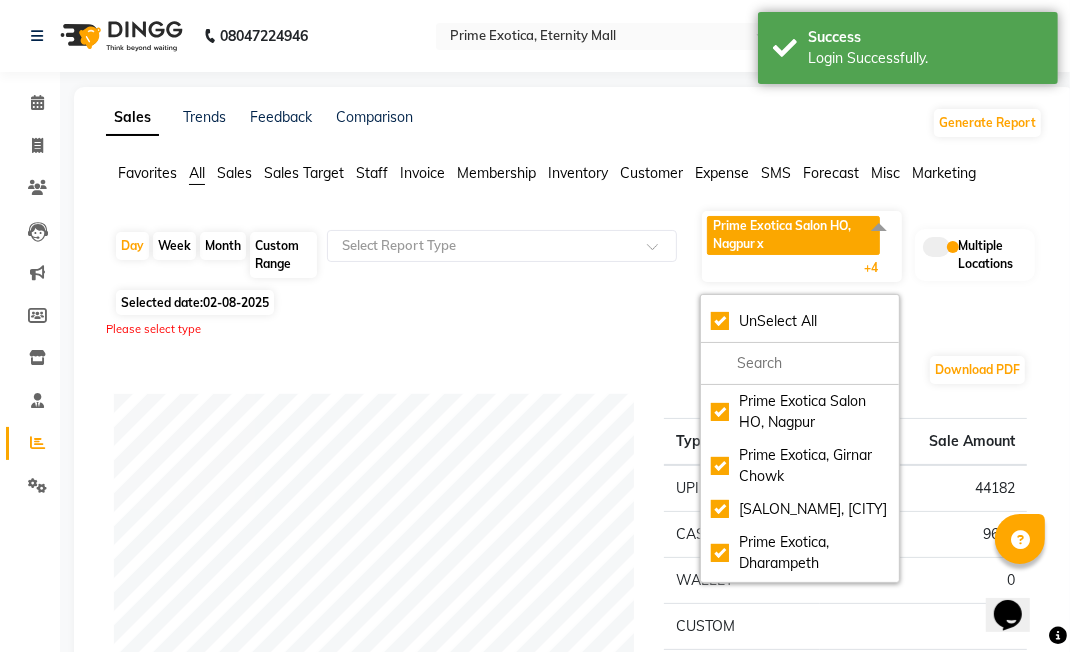 click on "Selected date:  02-08-2025" 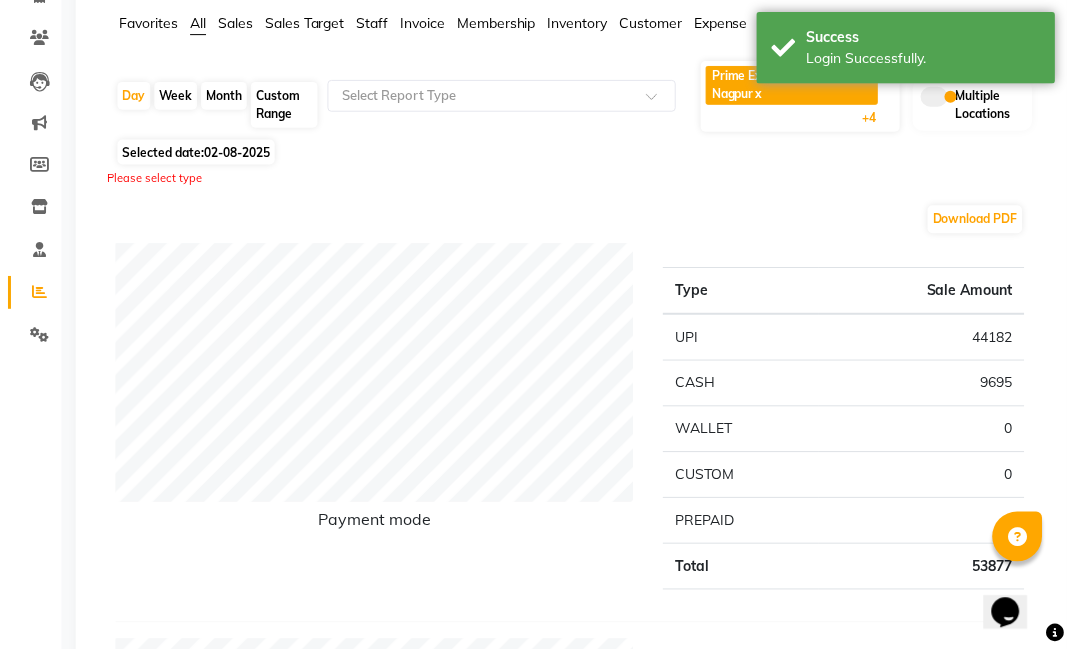scroll, scrollTop: 0, scrollLeft: 0, axis: both 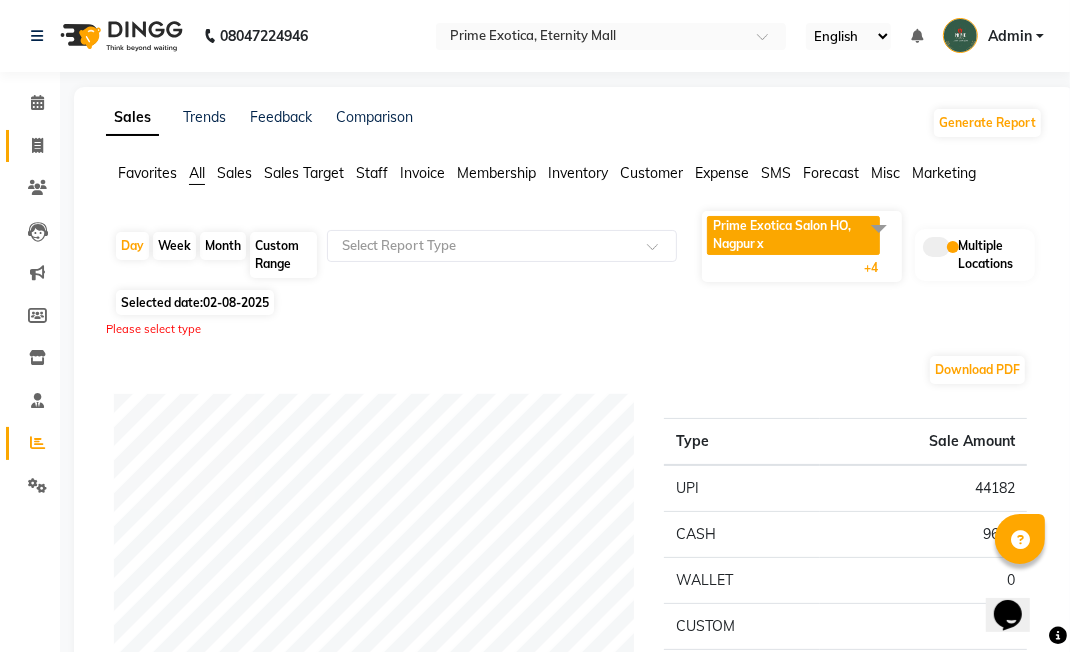 click 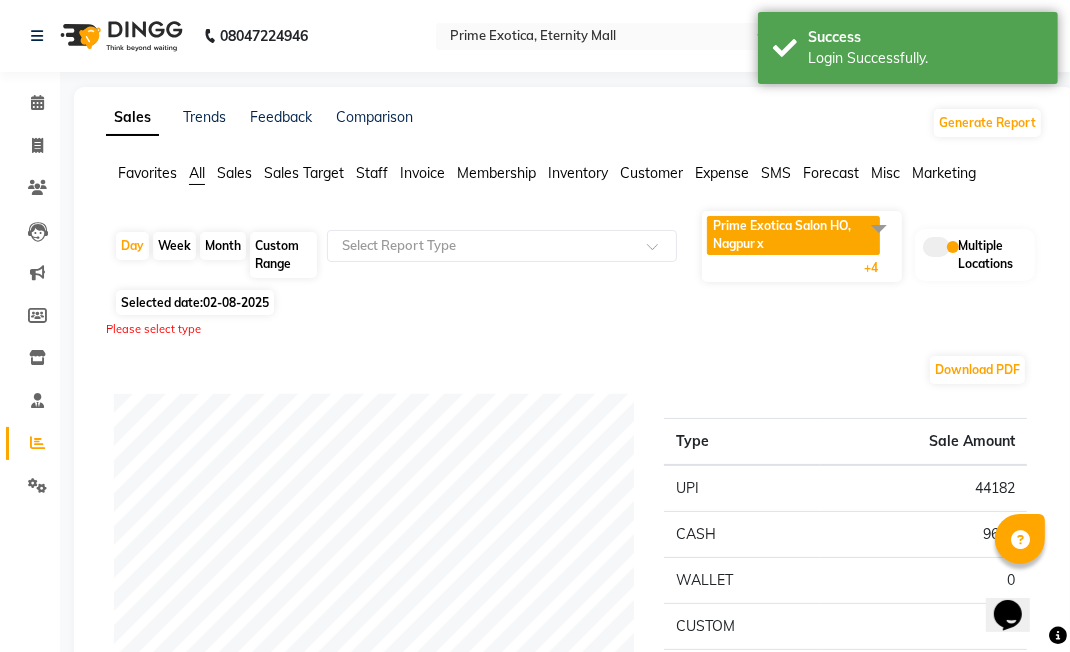 select on "service" 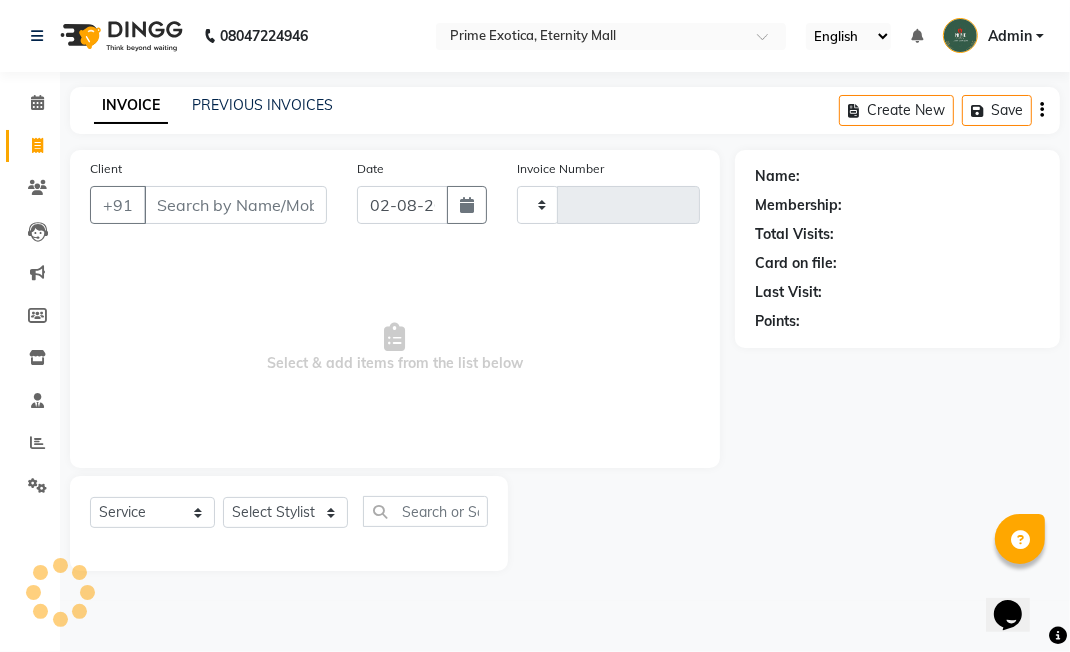 type on "2814" 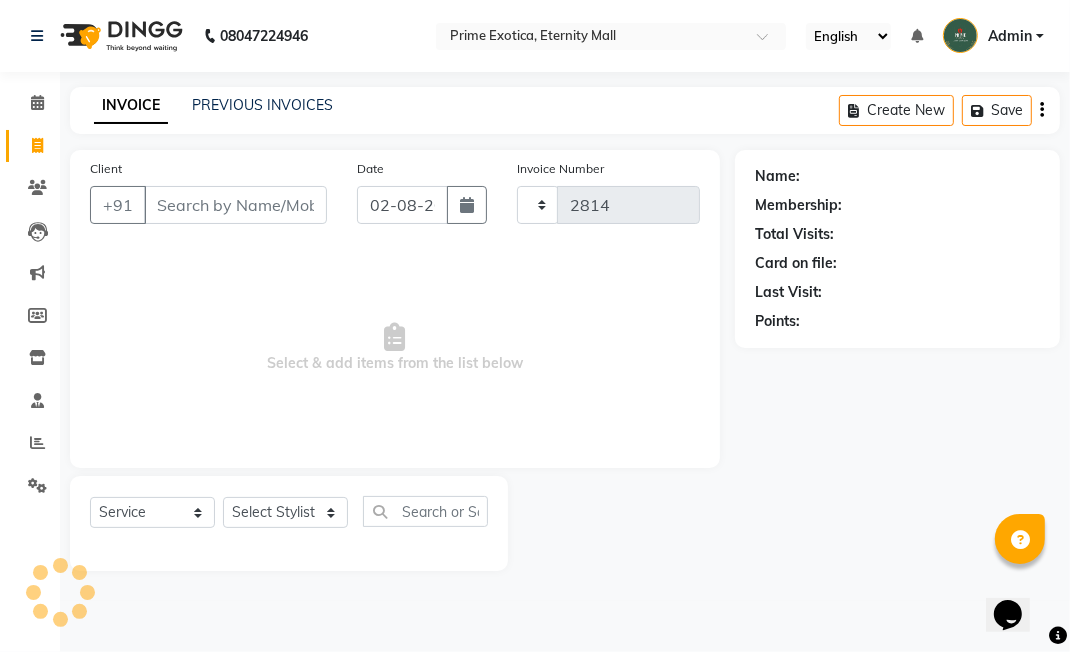 select on "5774" 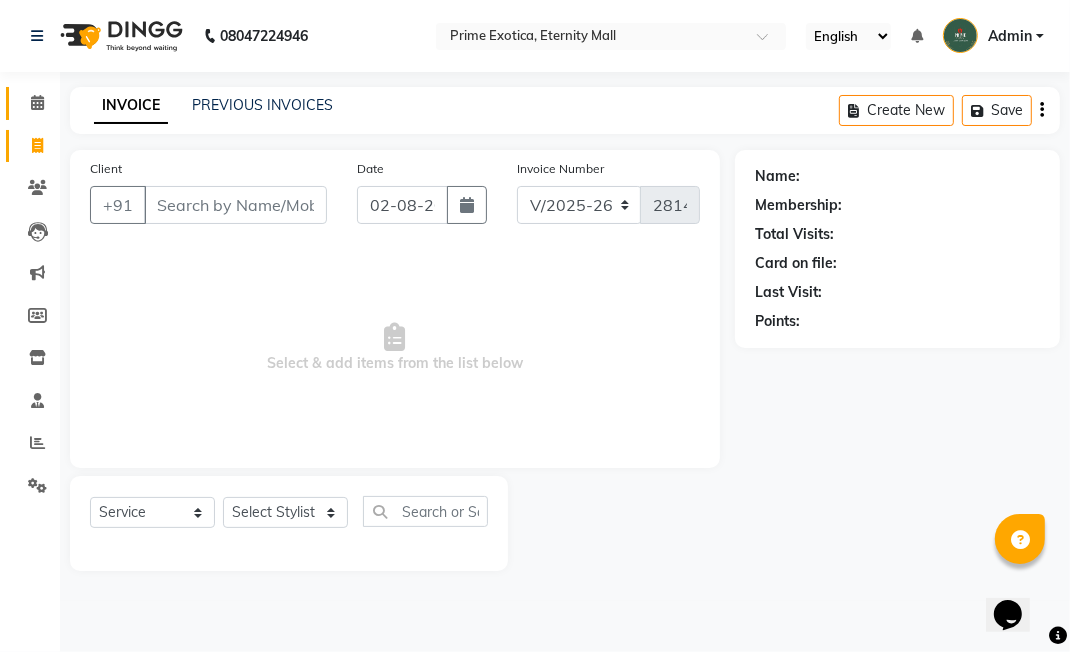 click 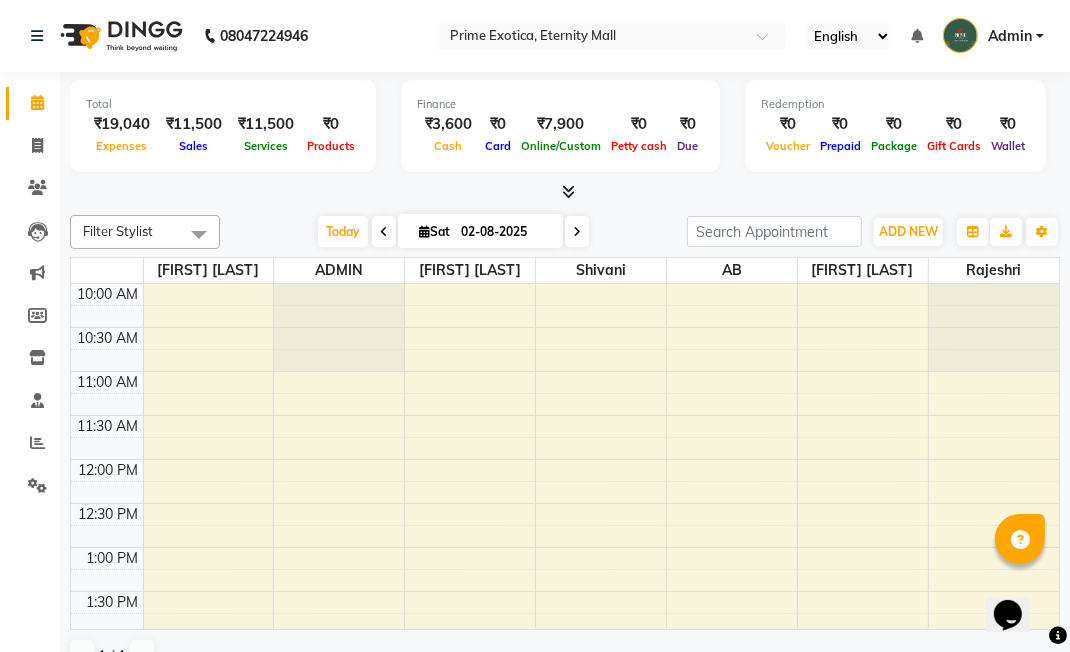 click at bounding box center [591, 38] 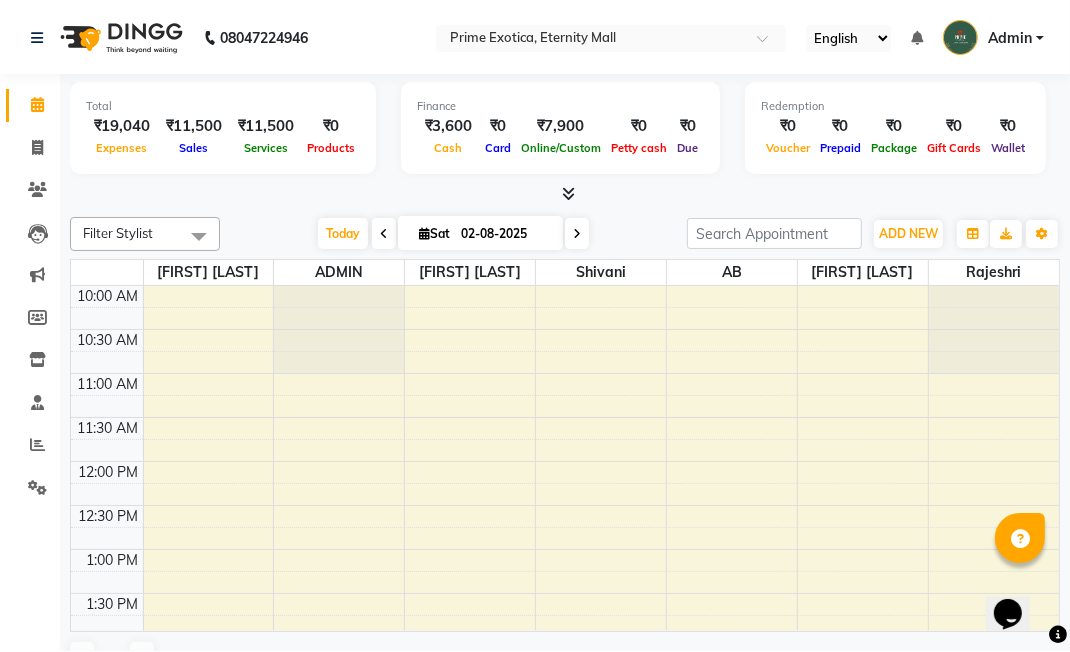 scroll, scrollTop: 0, scrollLeft: 0, axis: both 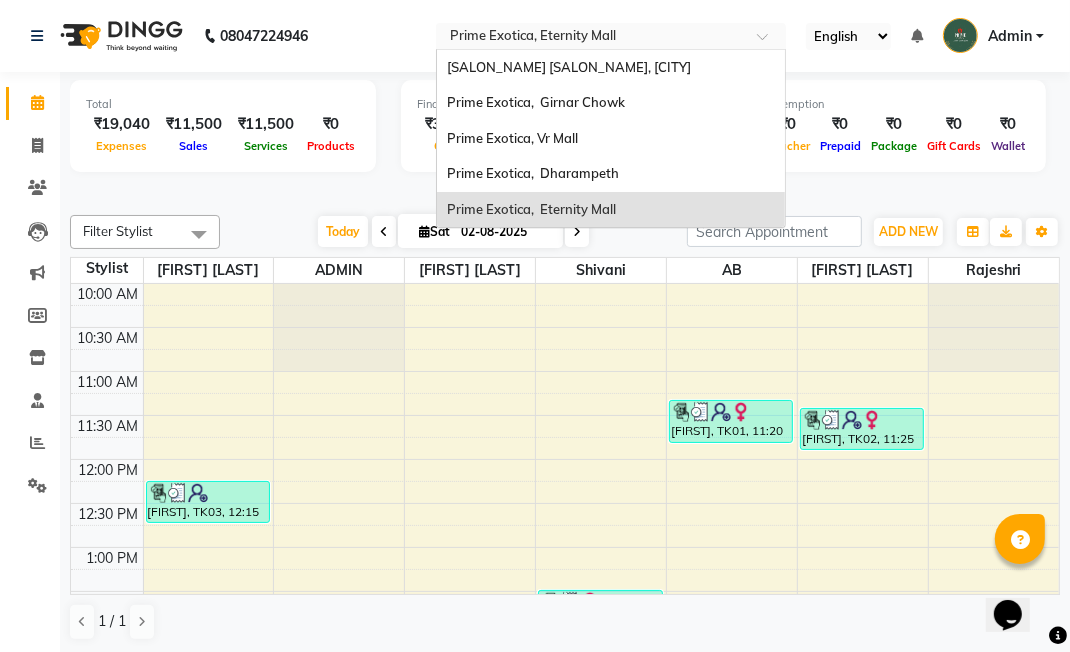click on "Prime Exotica,  Girnar Chowk" at bounding box center [536, 102] 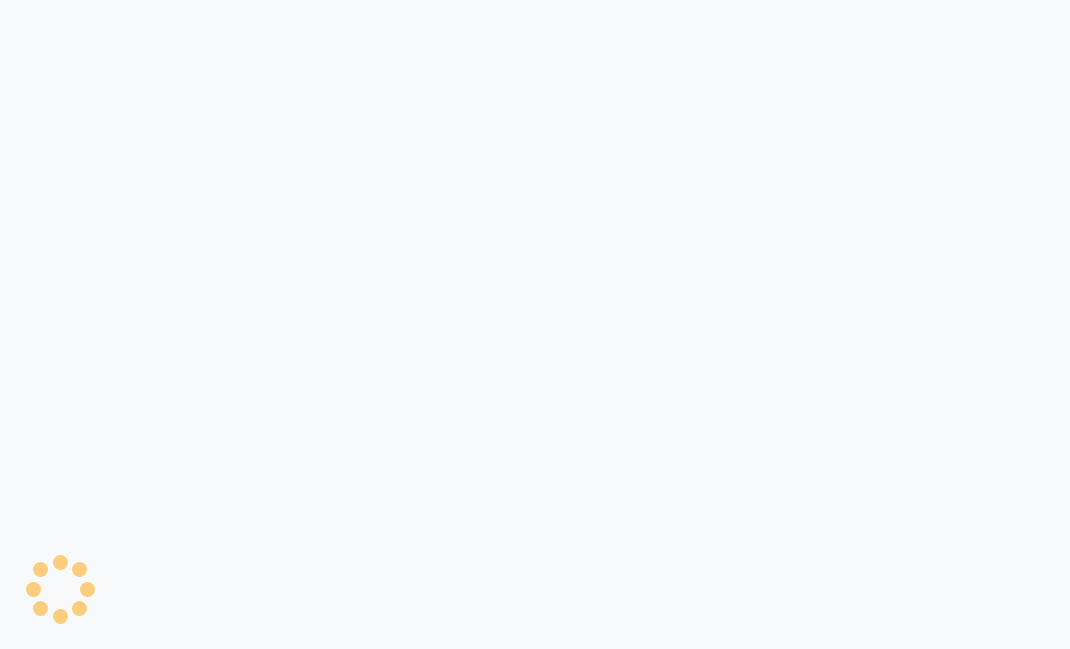 scroll, scrollTop: 0, scrollLeft: 0, axis: both 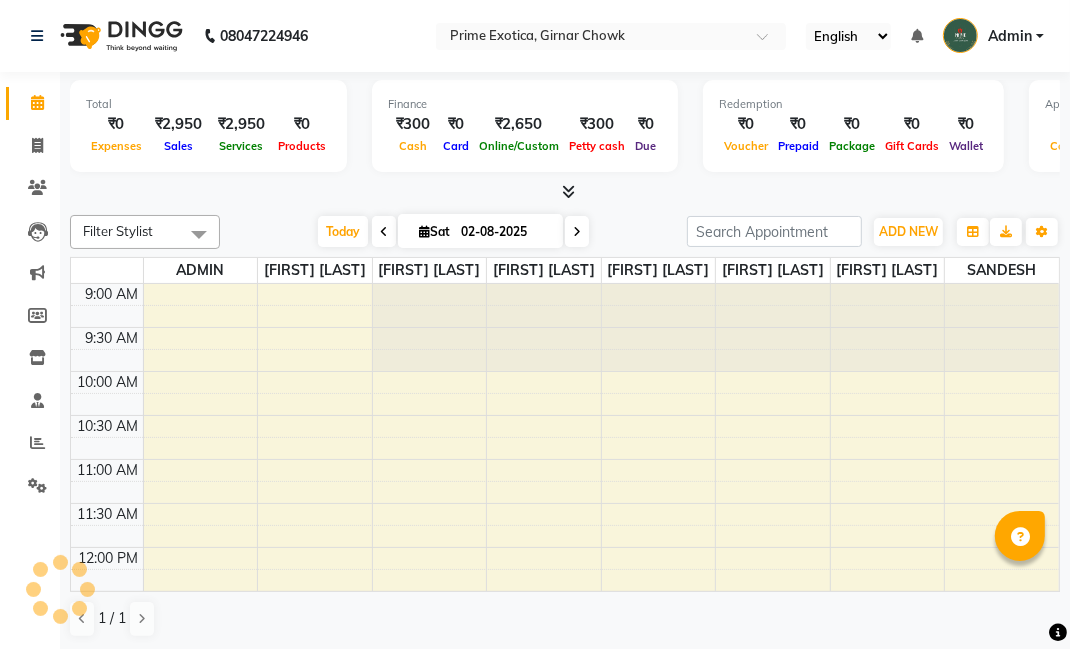 select on "en" 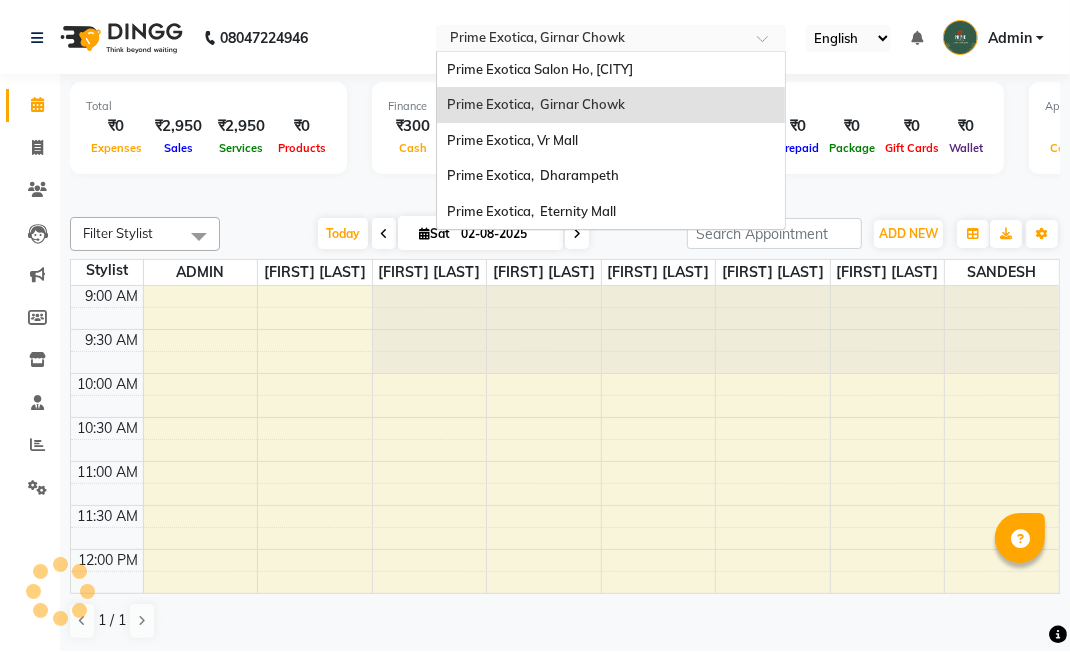 scroll, scrollTop: 0, scrollLeft: 0, axis: both 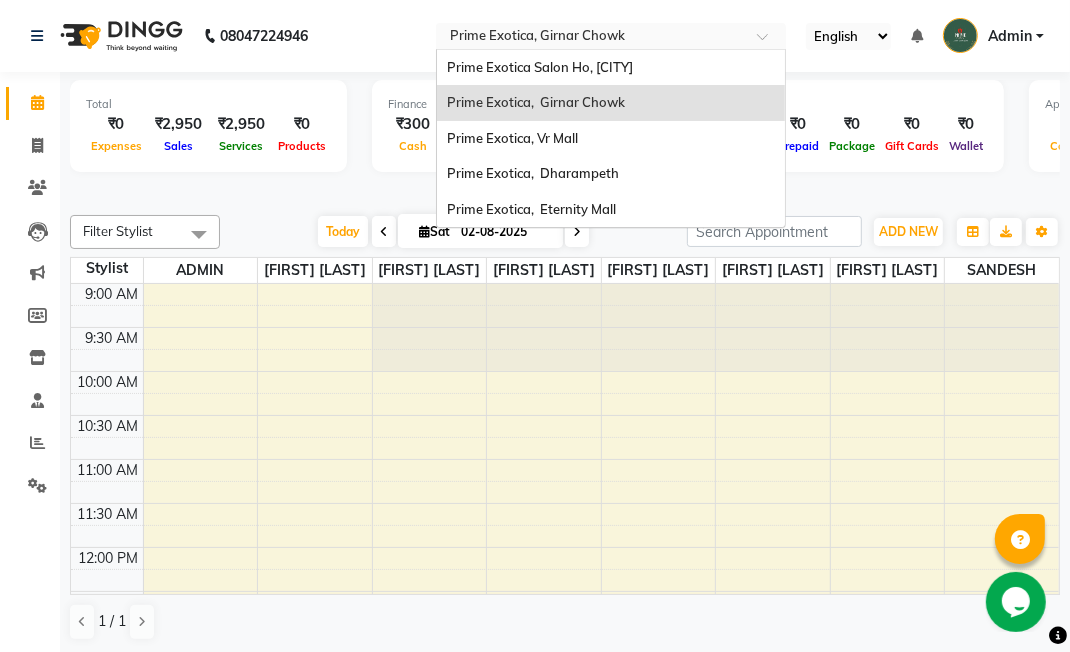 click on "Prime Exotica, Vr Mall" at bounding box center (611, 139) 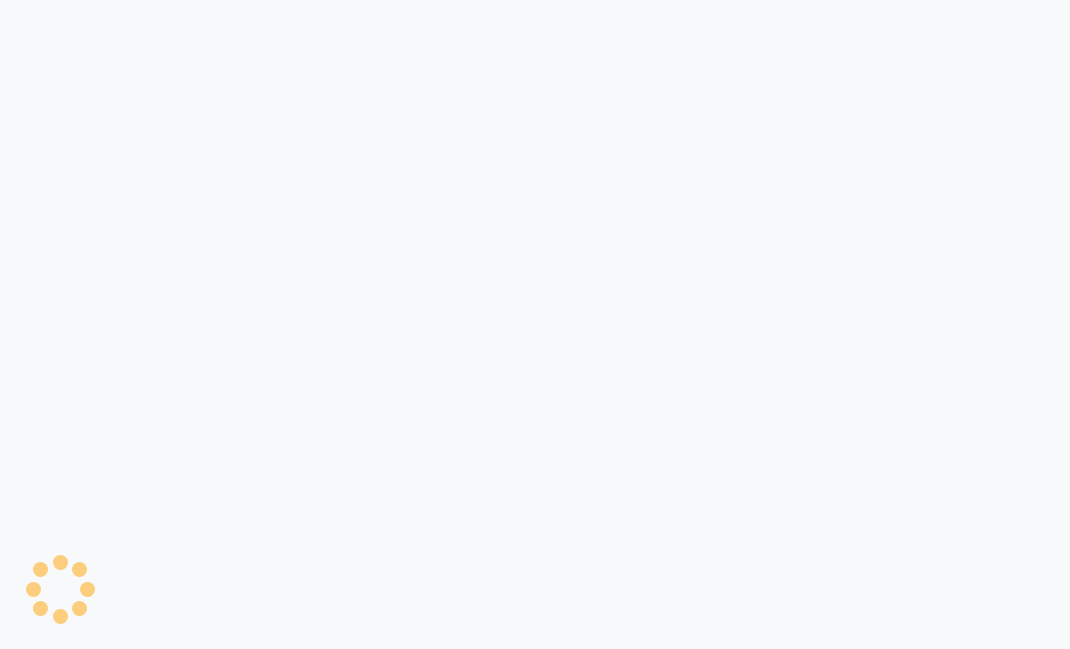 scroll, scrollTop: 0, scrollLeft: 0, axis: both 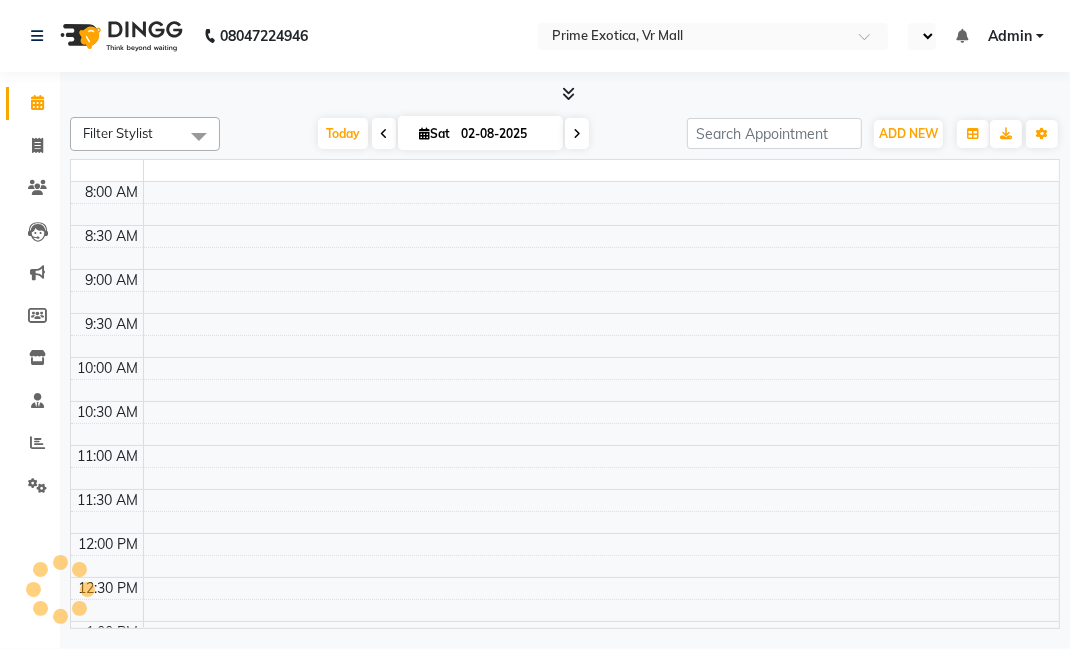 select on "en" 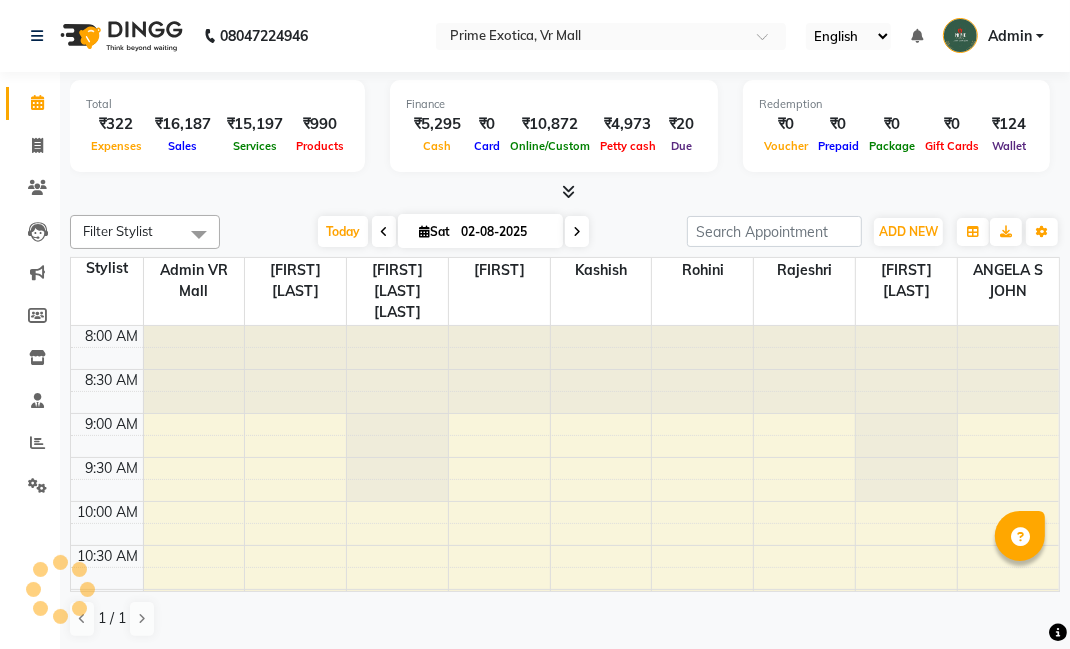 scroll, scrollTop: 0, scrollLeft: 0, axis: both 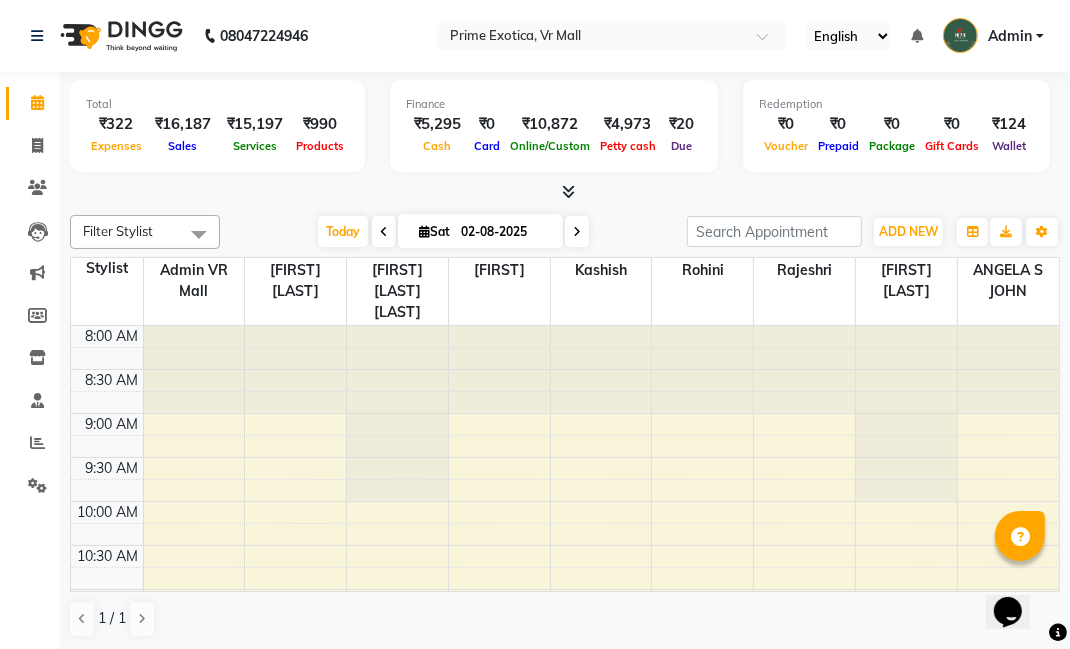 click at bounding box center (591, 38) 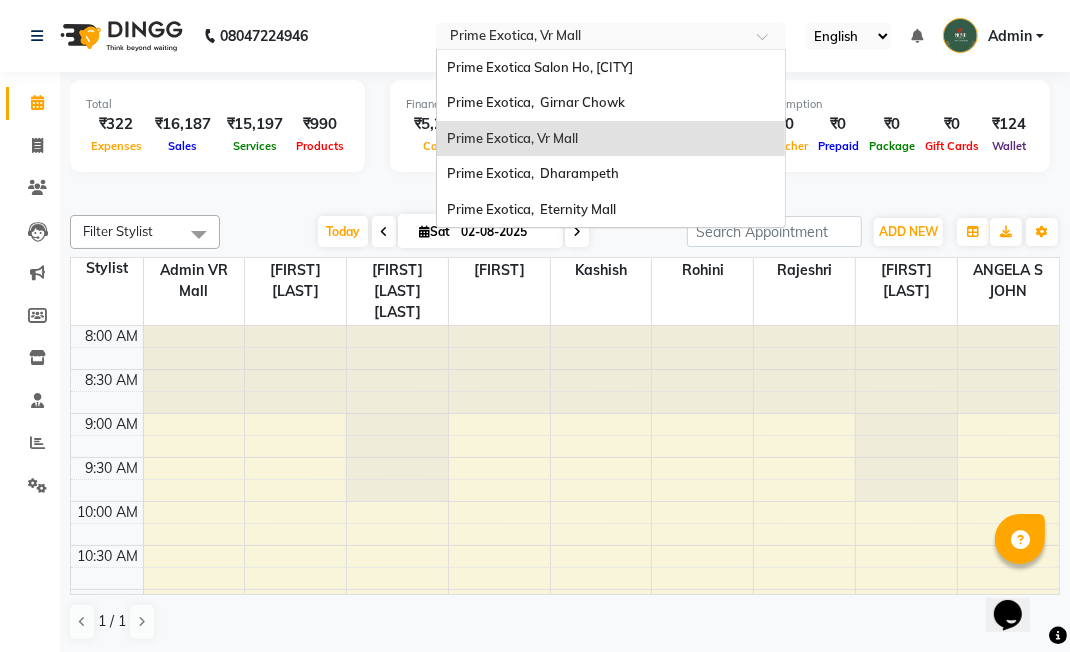 click on "Prime Exotica,  Dharampeth" at bounding box center [533, 173] 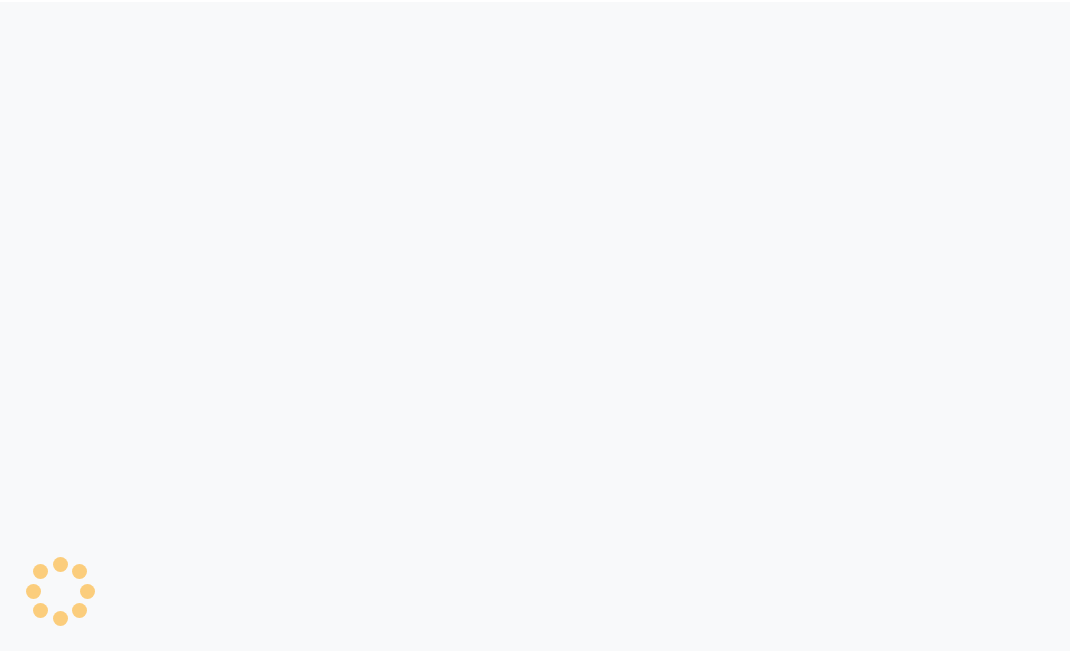 scroll, scrollTop: 0, scrollLeft: 0, axis: both 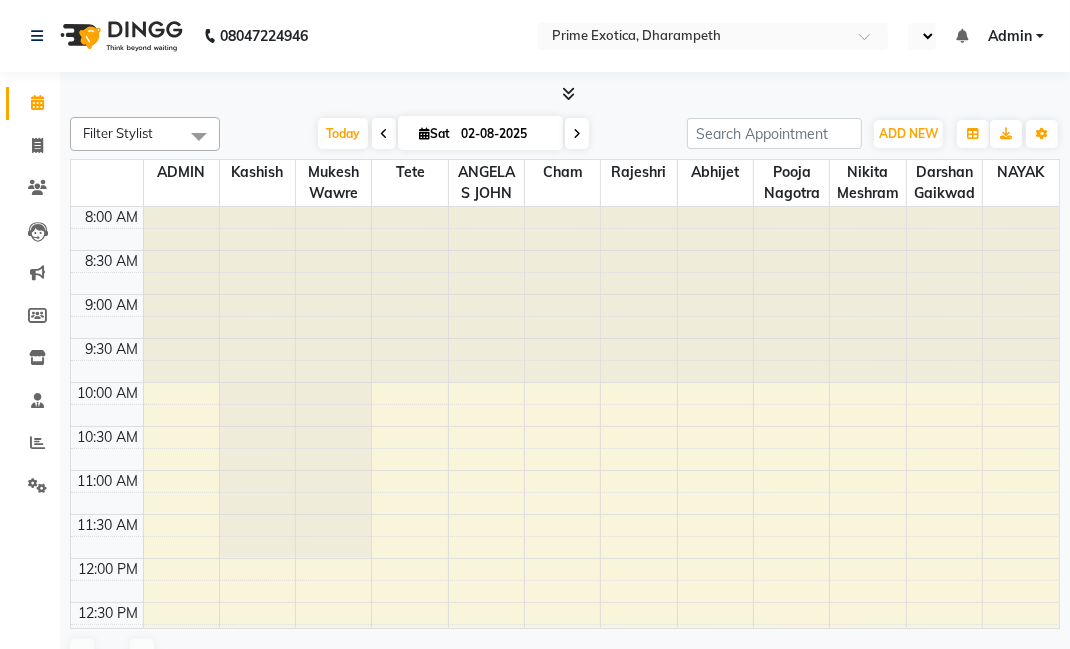 select on "en" 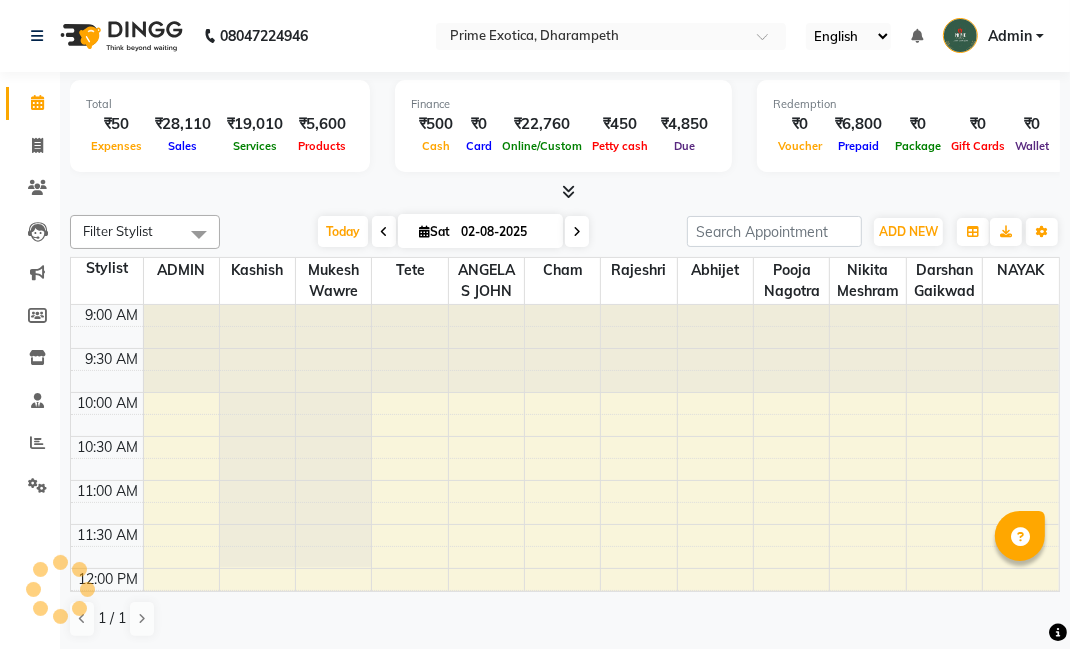 click at bounding box center [591, 38] 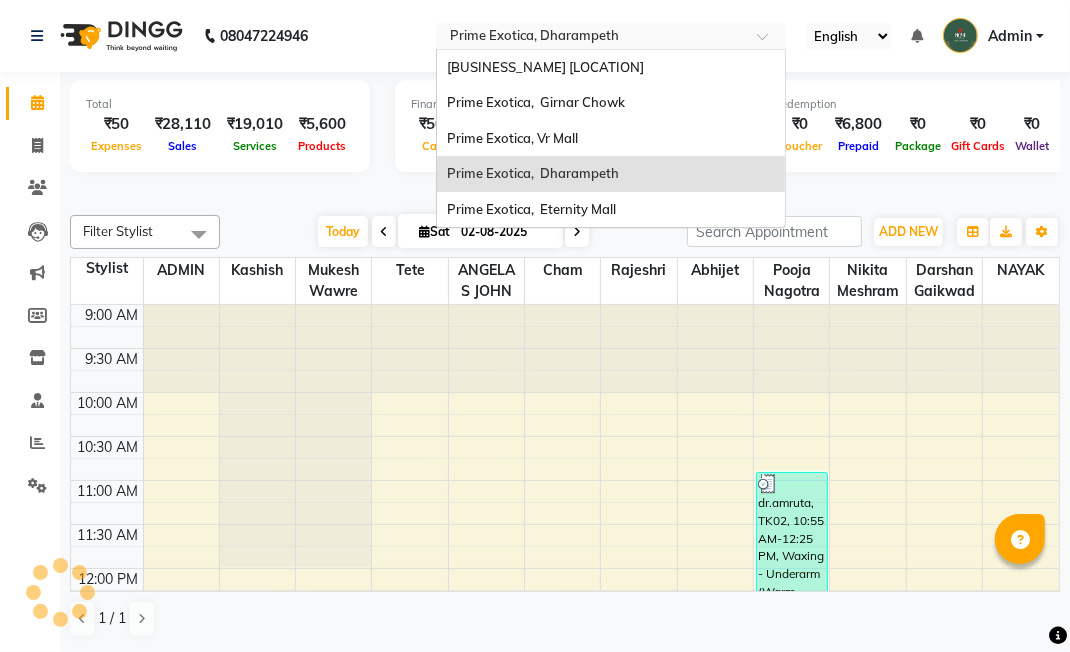 scroll, scrollTop: 0, scrollLeft: 0, axis: both 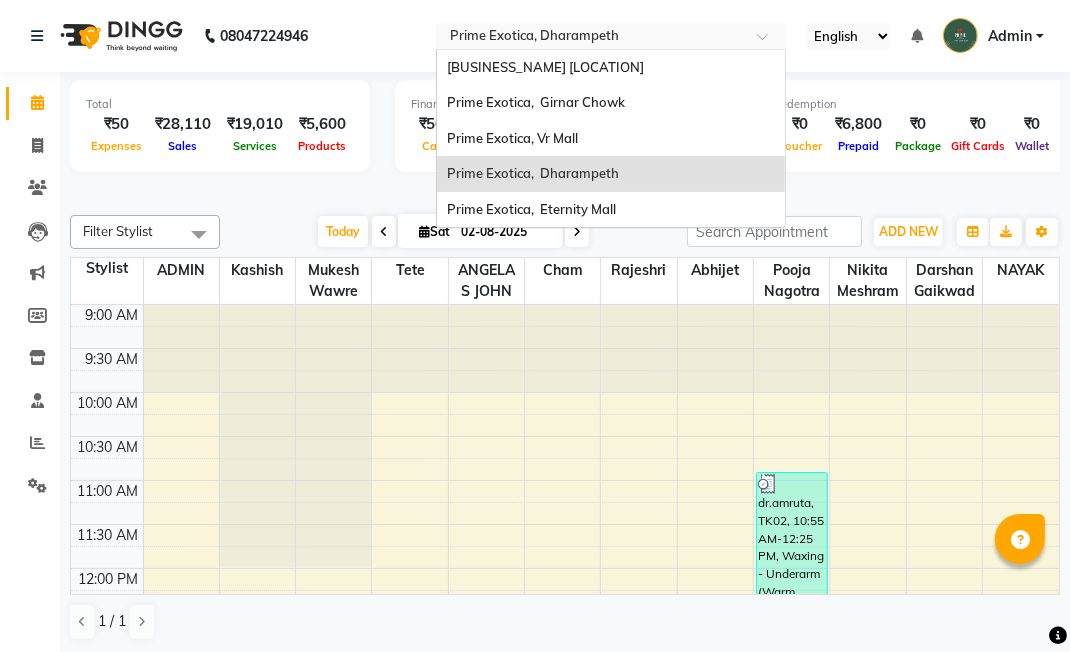 click on "Prime Exotica,  Eternity Mall" at bounding box center [611, 210] 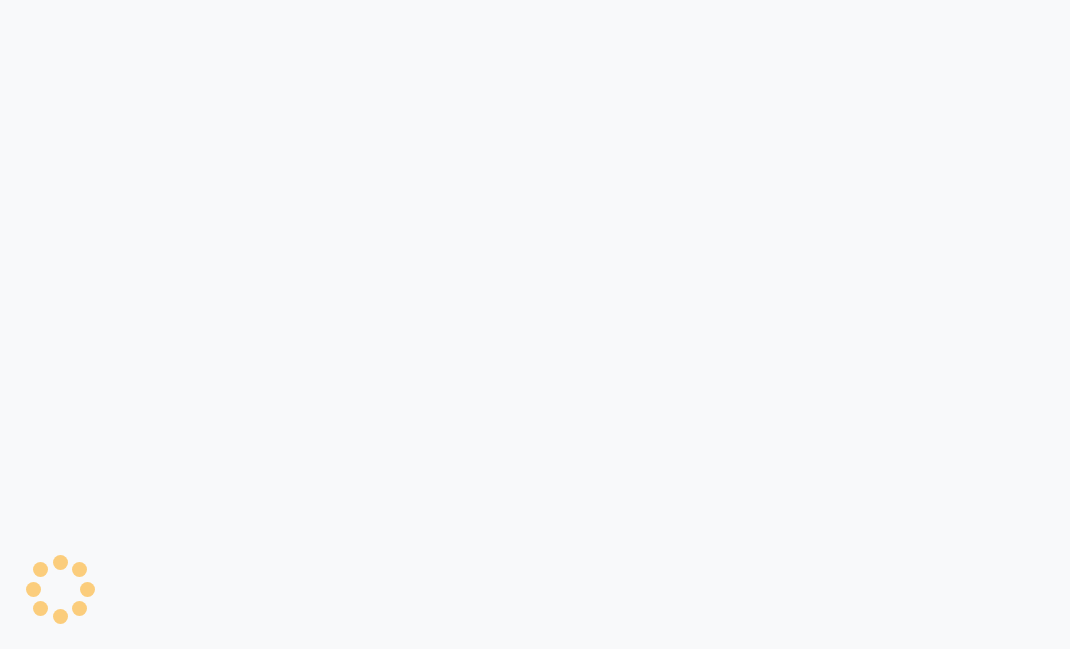 scroll, scrollTop: 0, scrollLeft: 0, axis: both 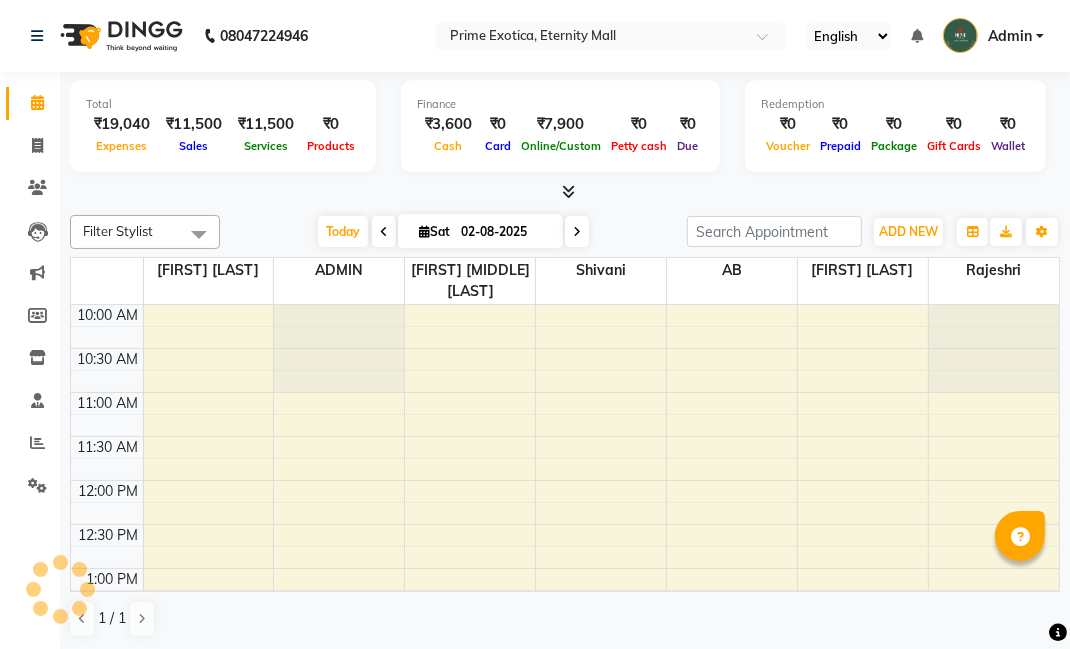 select on "en" 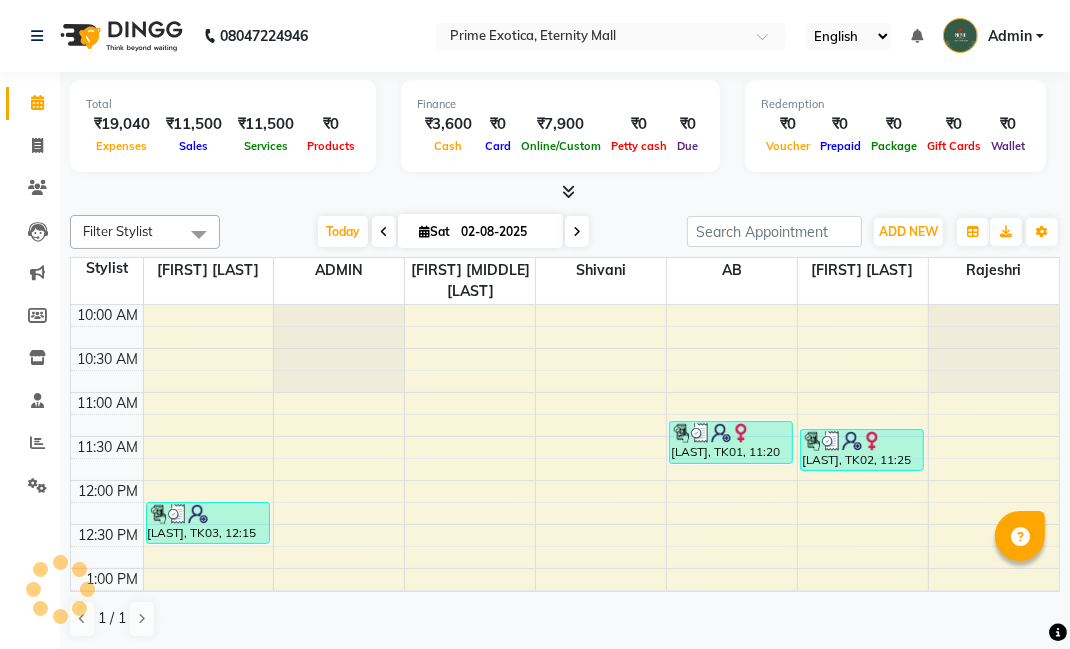 scroll, scrollTop: 0, scrollLeft: 0, axis: both 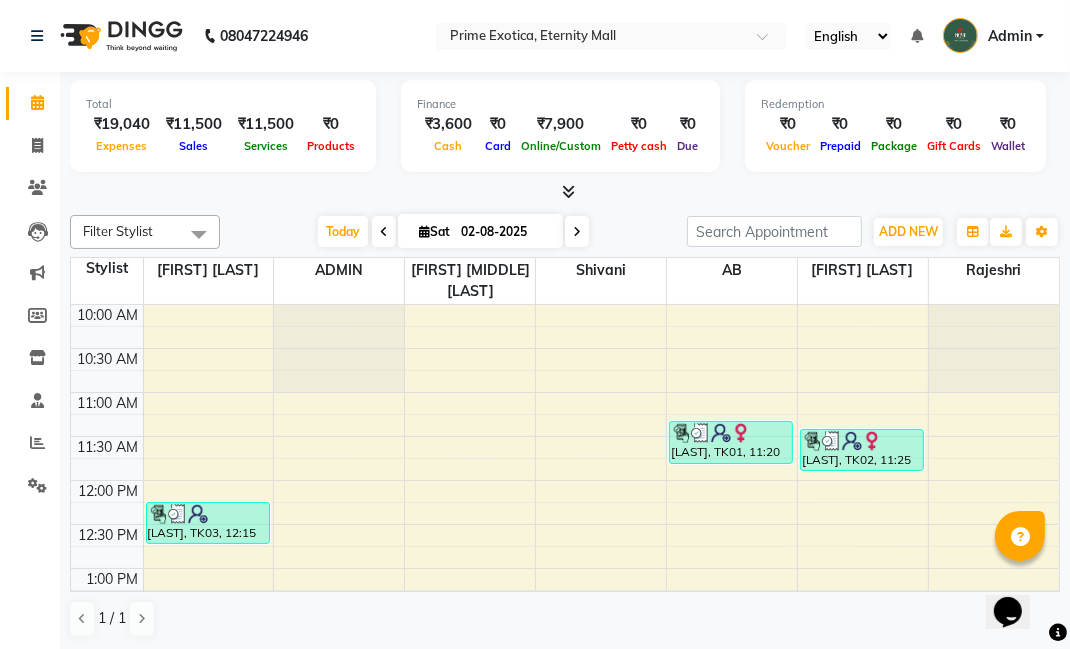 click on "Admin" at bounding box center [1010, 36] 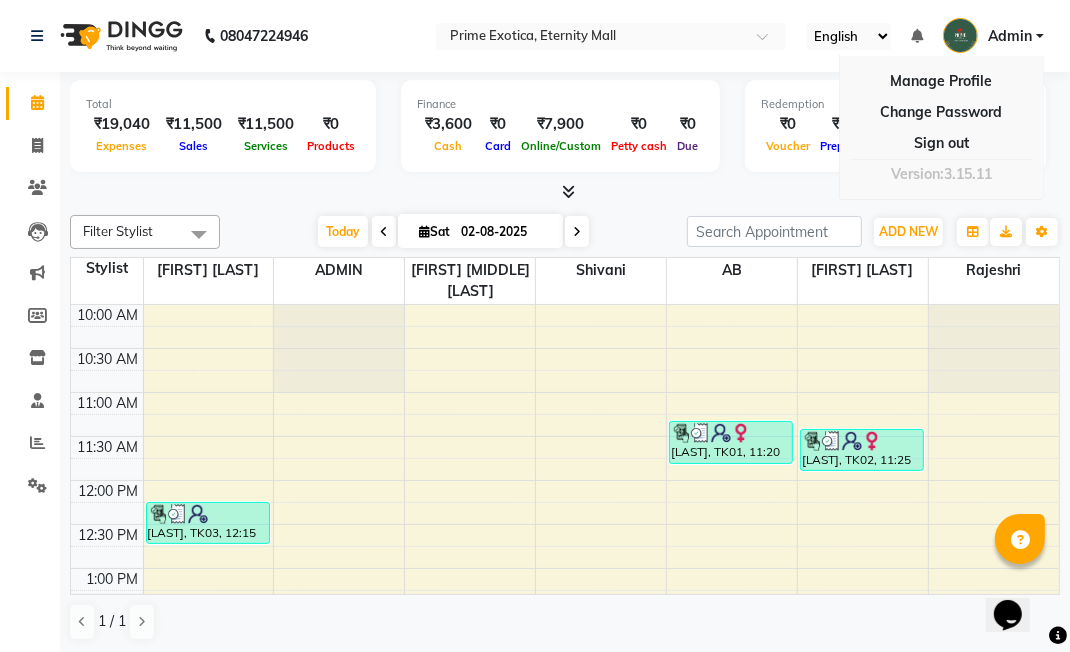 click on "Sign out" at bounding box center (941, 143) 